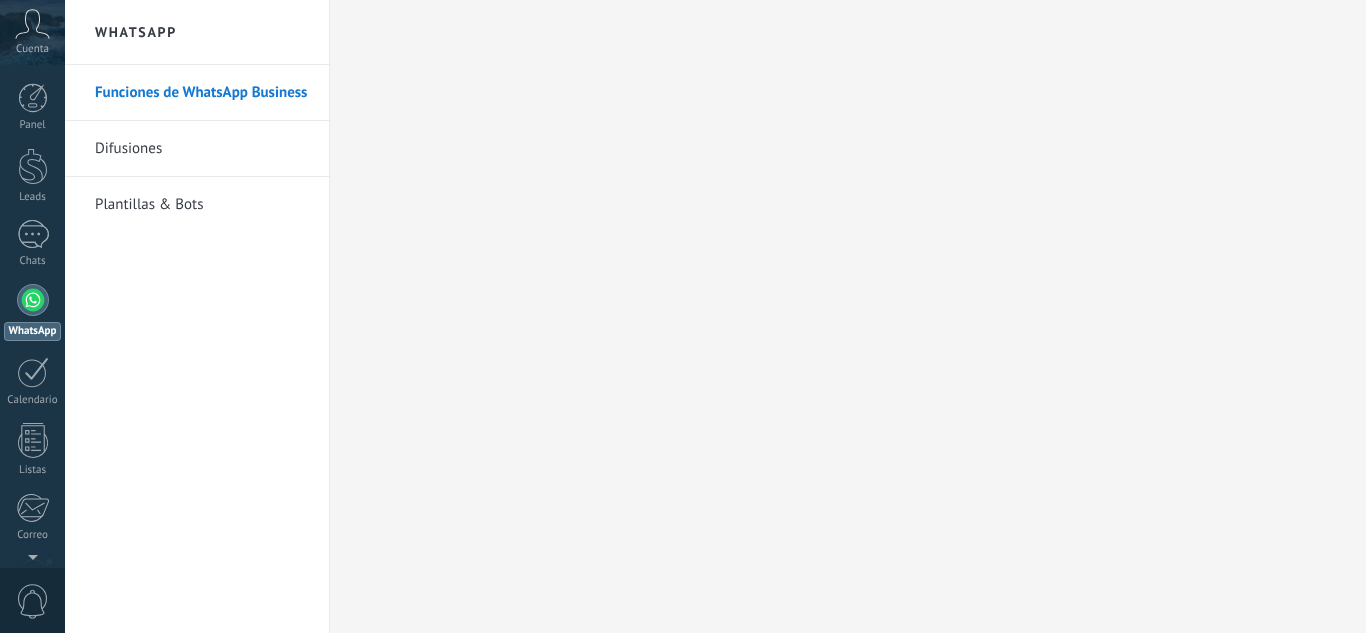 scroll, scrollTop: 0, scrollLeft: 0, axis: both 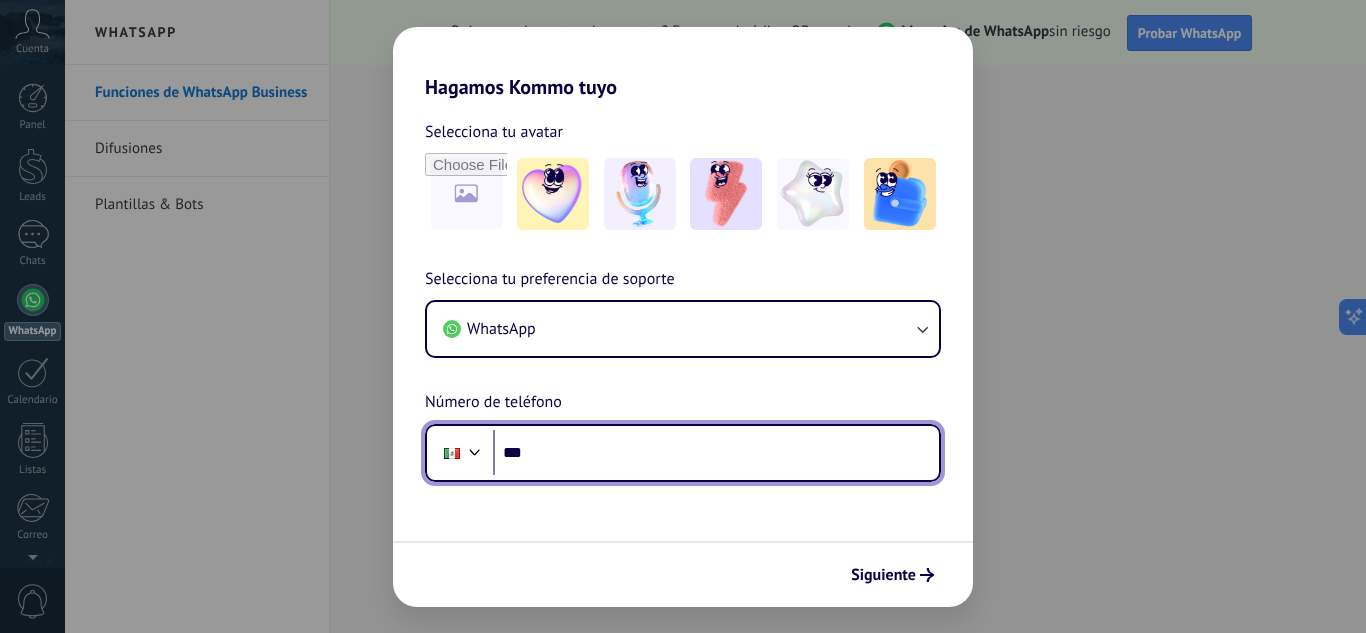 click on "***" at bounding box center [716, 453] 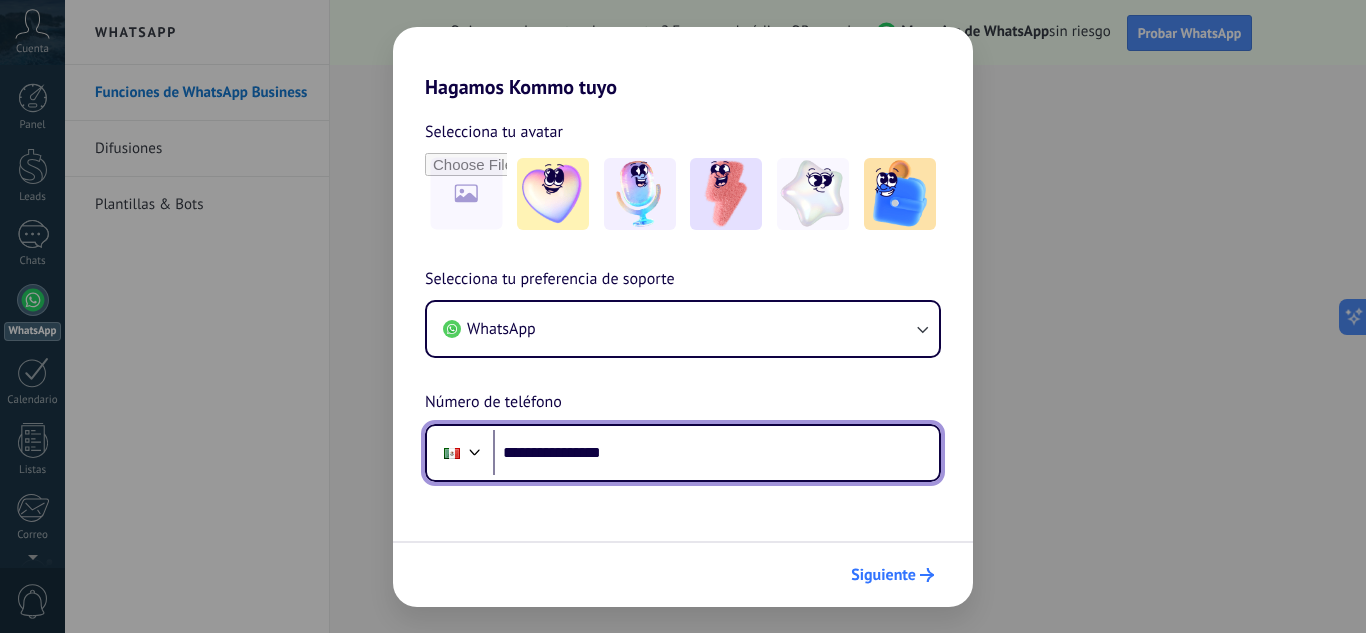 type on "**********" 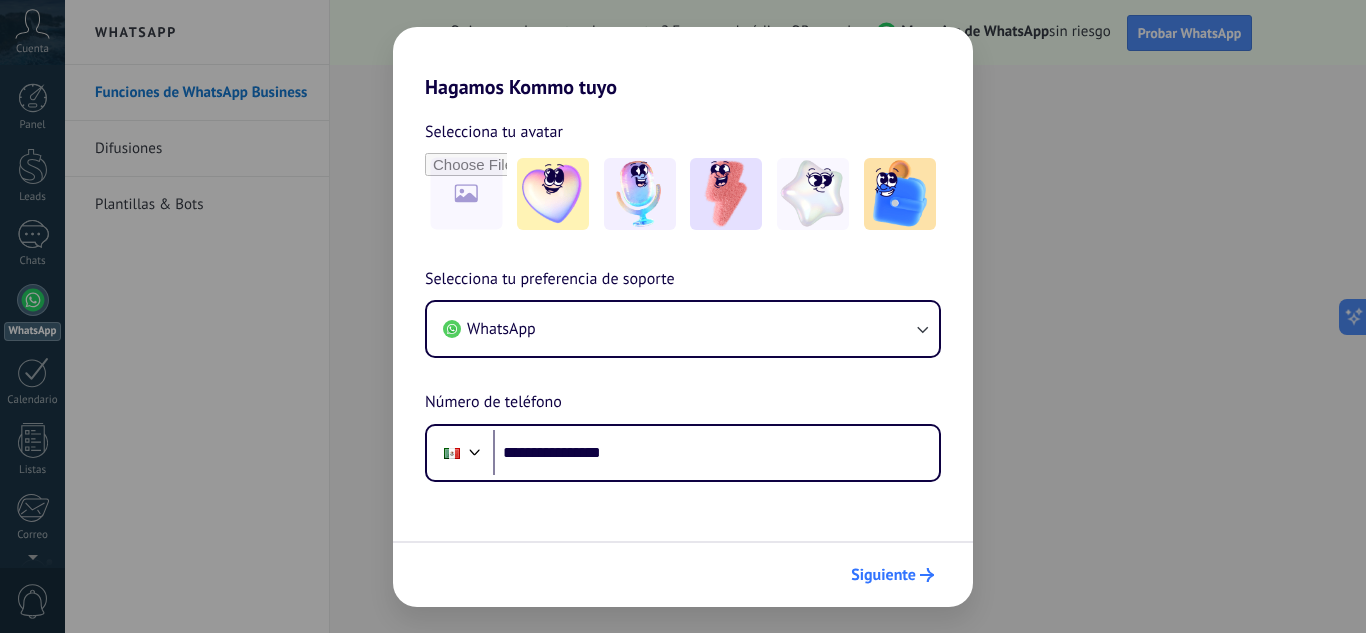 click on "Siguiente" at bounding box center [883, 575] 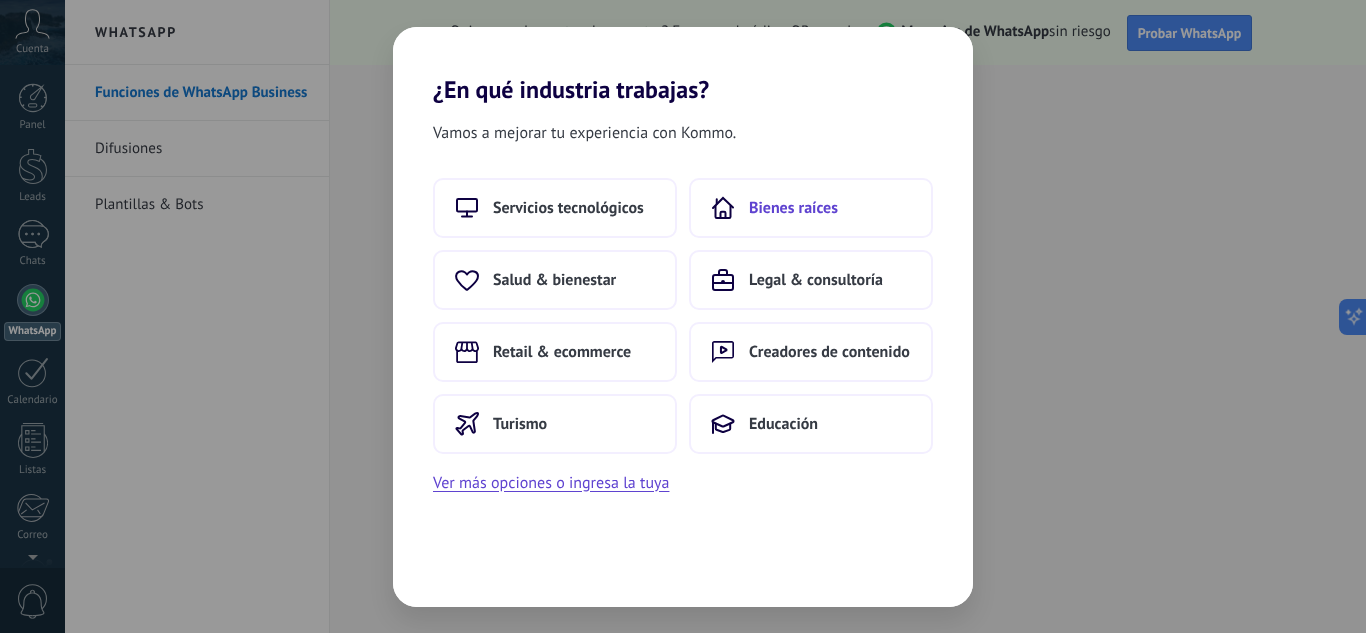 click on "Bienes raíces" at bounding box center [811, 208] 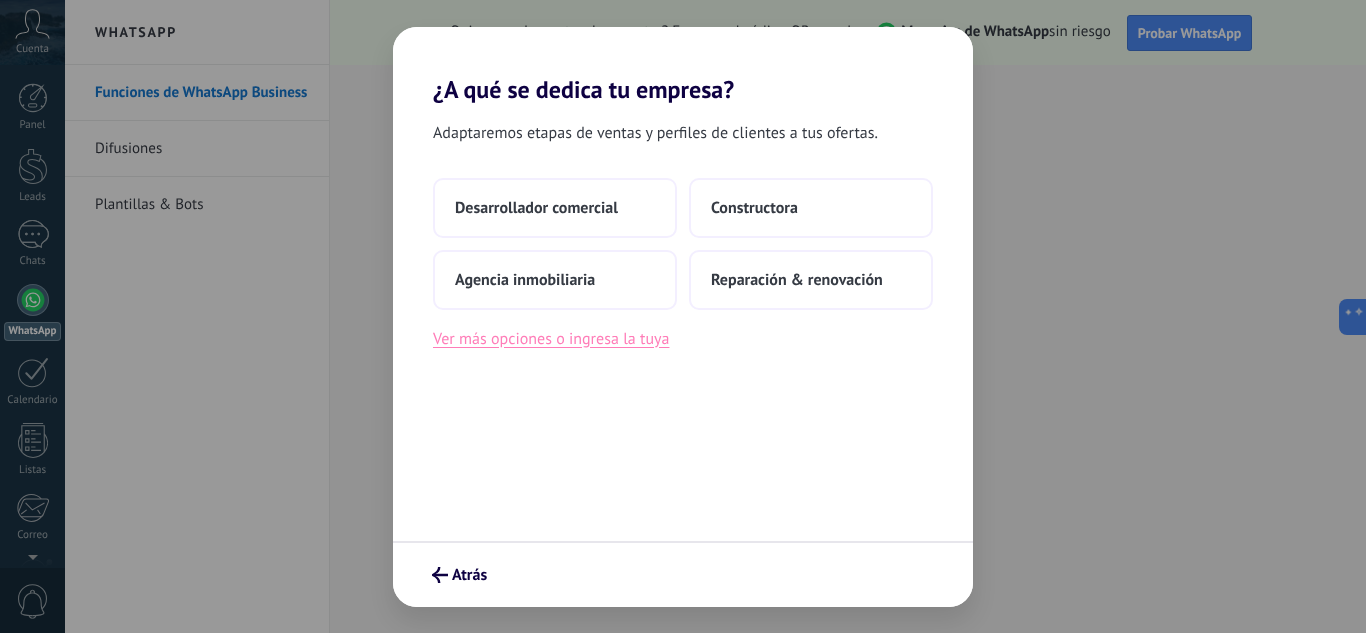 click on "Ver más opciones o ingresa la tuya" at bounding box center (551, 339) 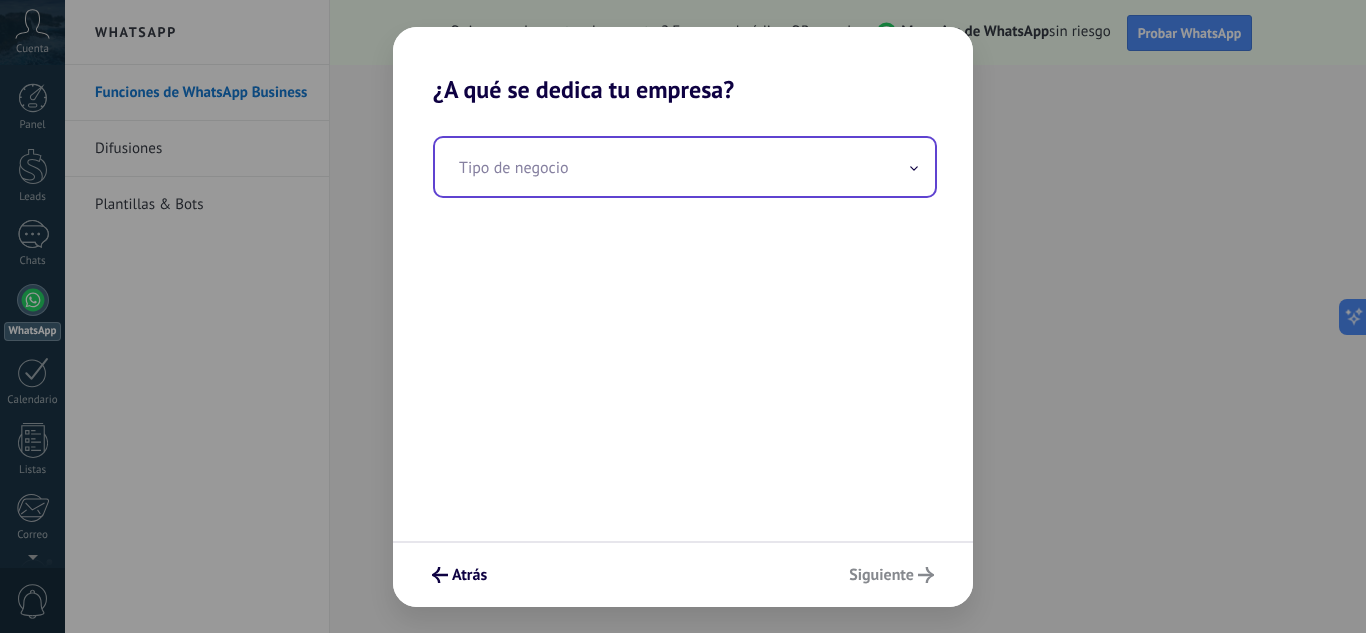 click at bounding box center (685, 167) 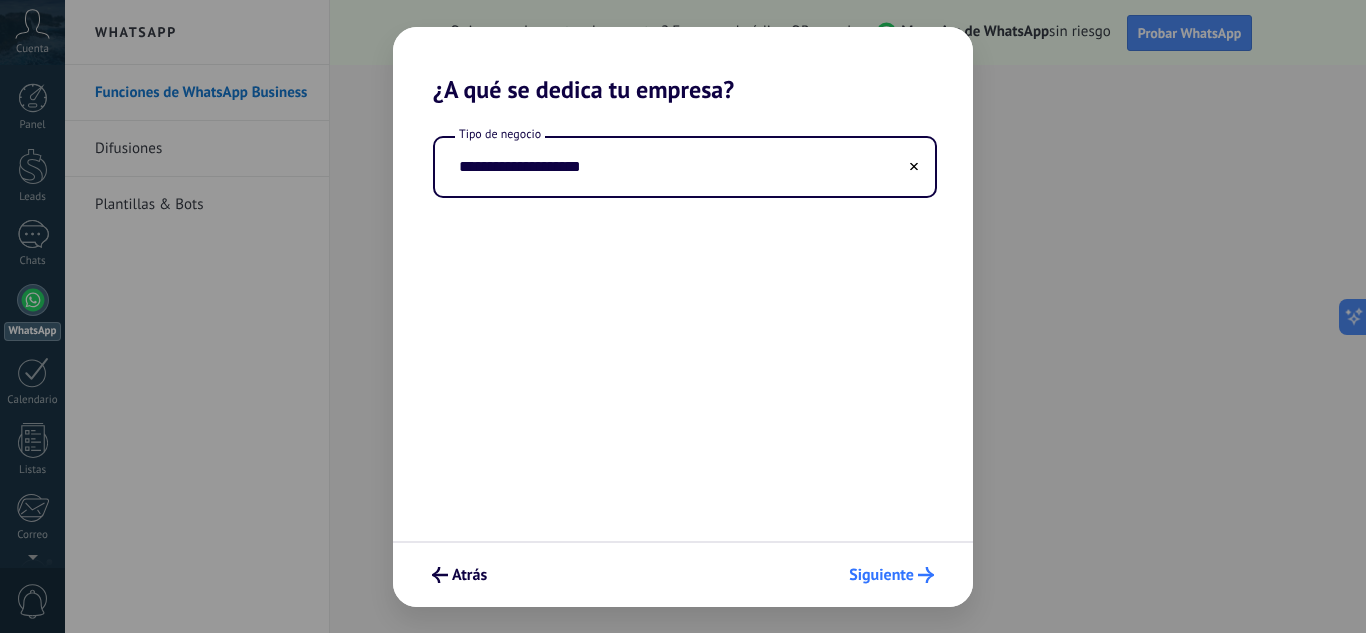 click on "Siguiente" at bounding box center (440, 575) 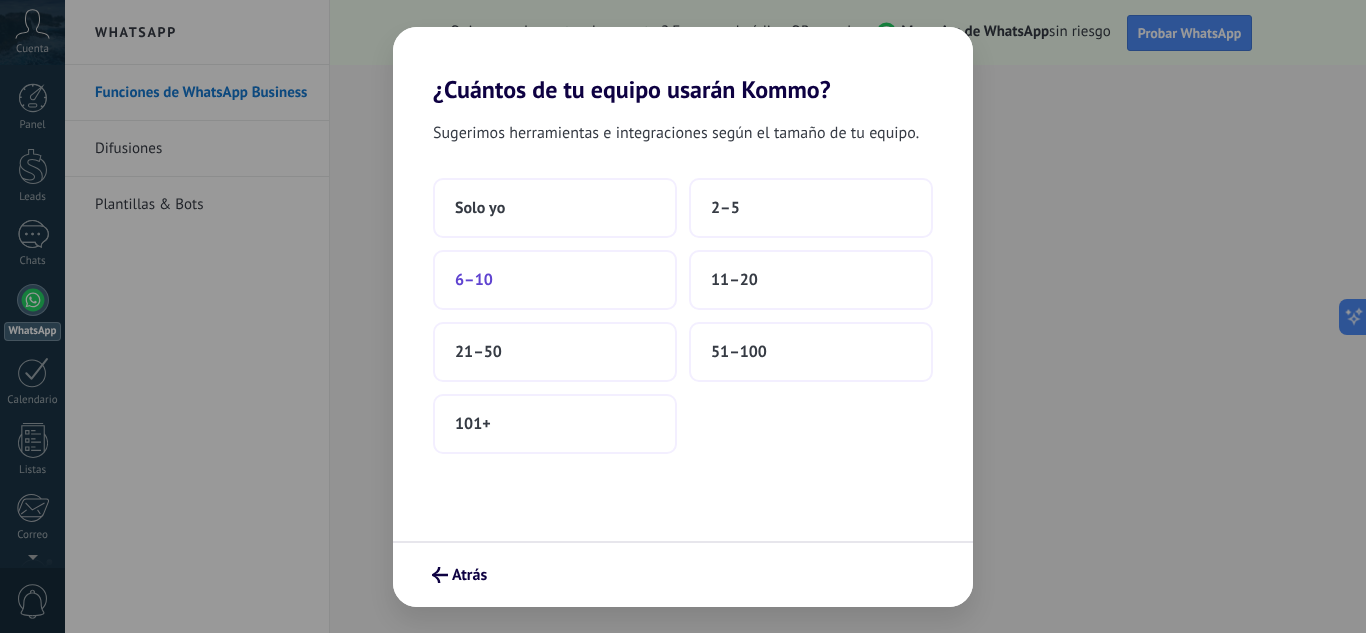 click on "6–10" at bounding box center (555, 280) 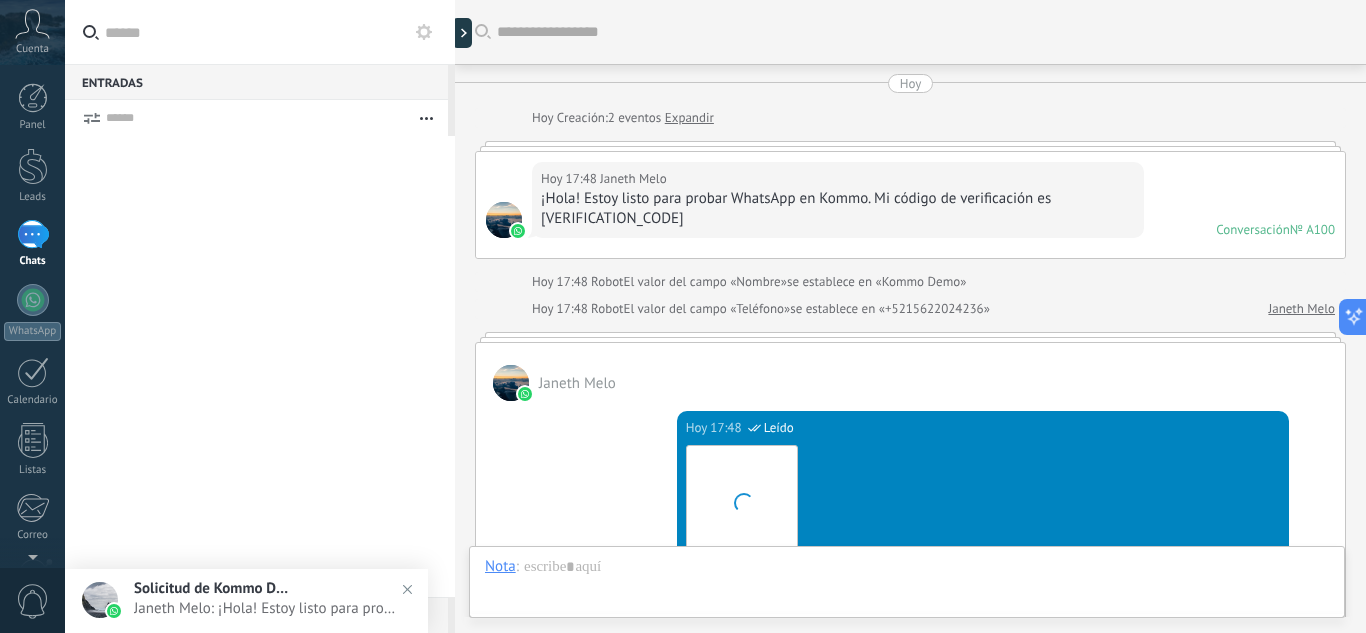 scroll, scrollTop: 712, scrollLeft: 0, axis: vertical 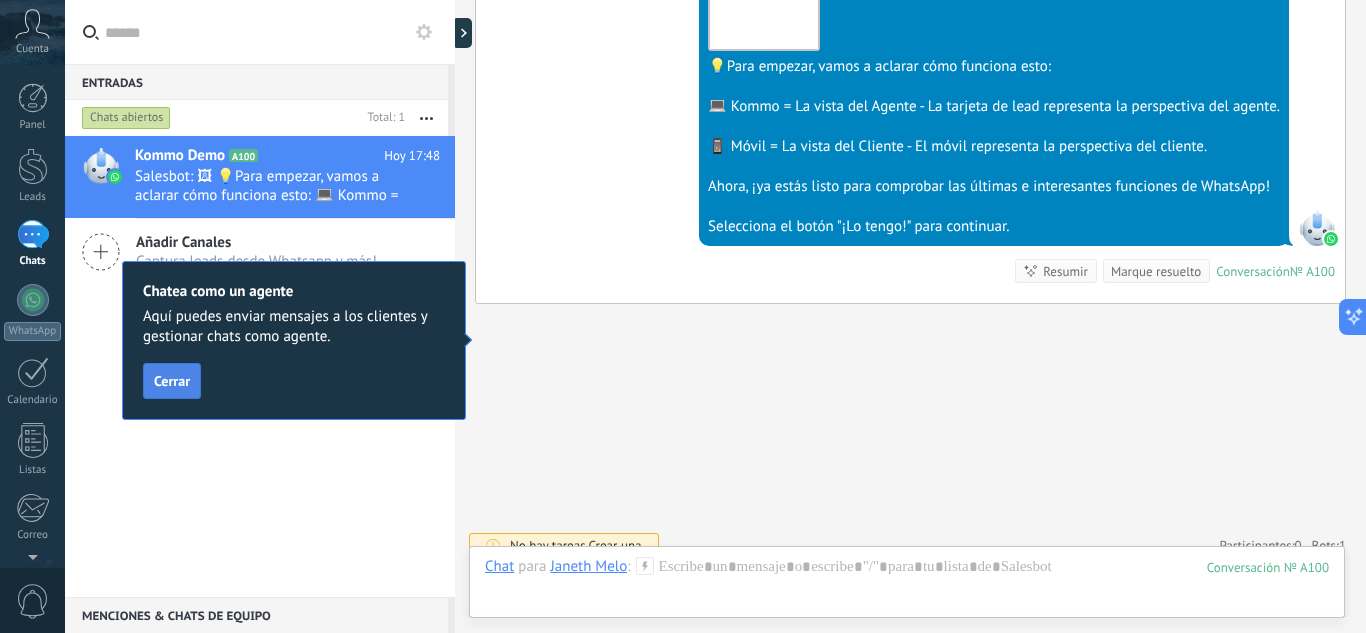 click on "Cerrar" at bounding box center [172, 381] 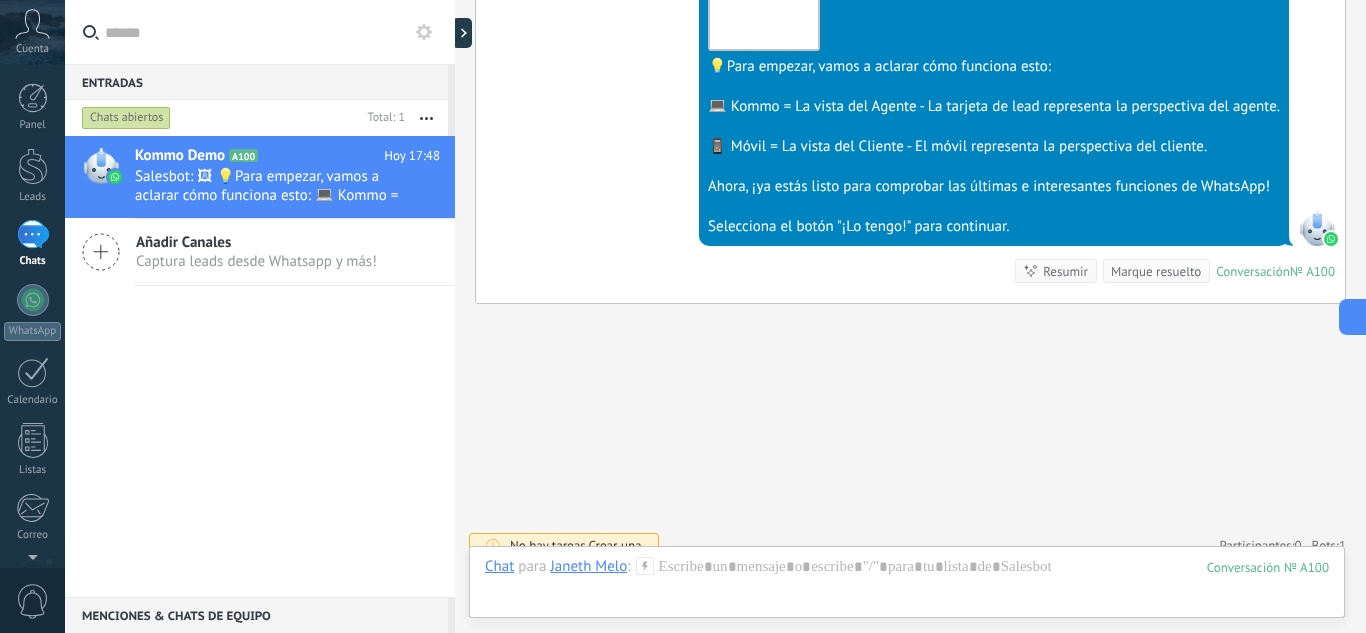 drag, startPoint x: 1340, startPoint y: 355, endPoint x: 1365, endPoint y: 400, distance: 51.47815 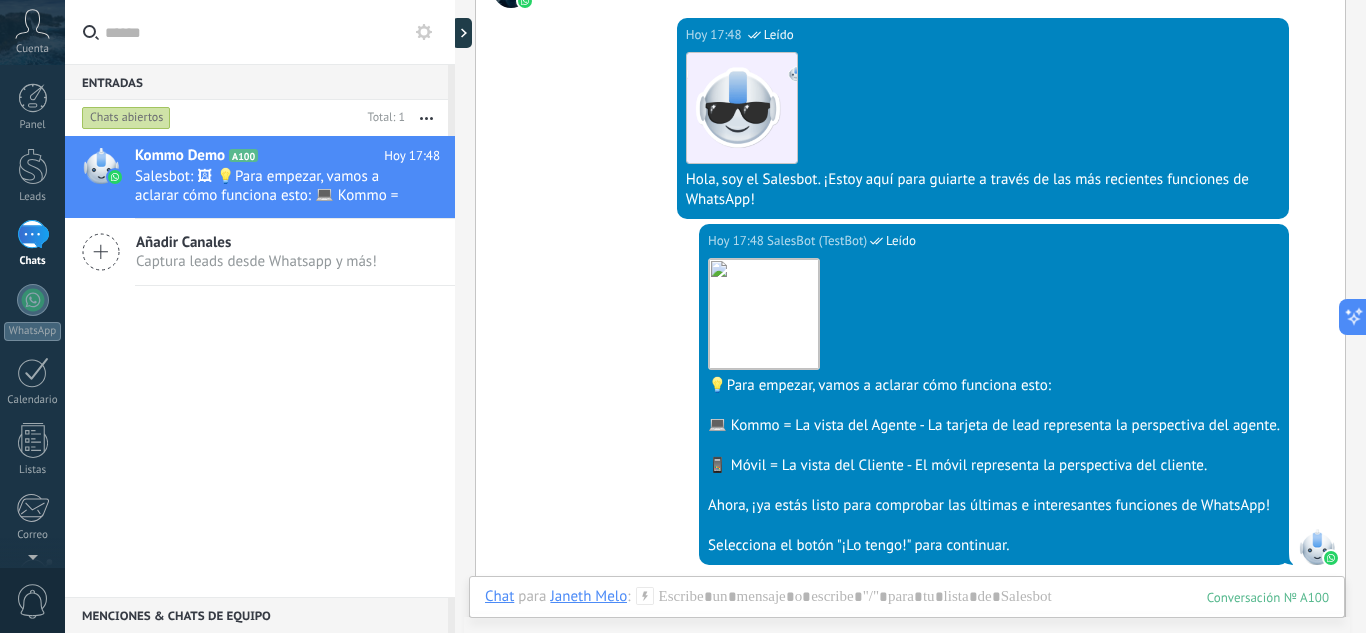 scroll, scrollTop: 389, scrollLeft: 0, axis: vertical 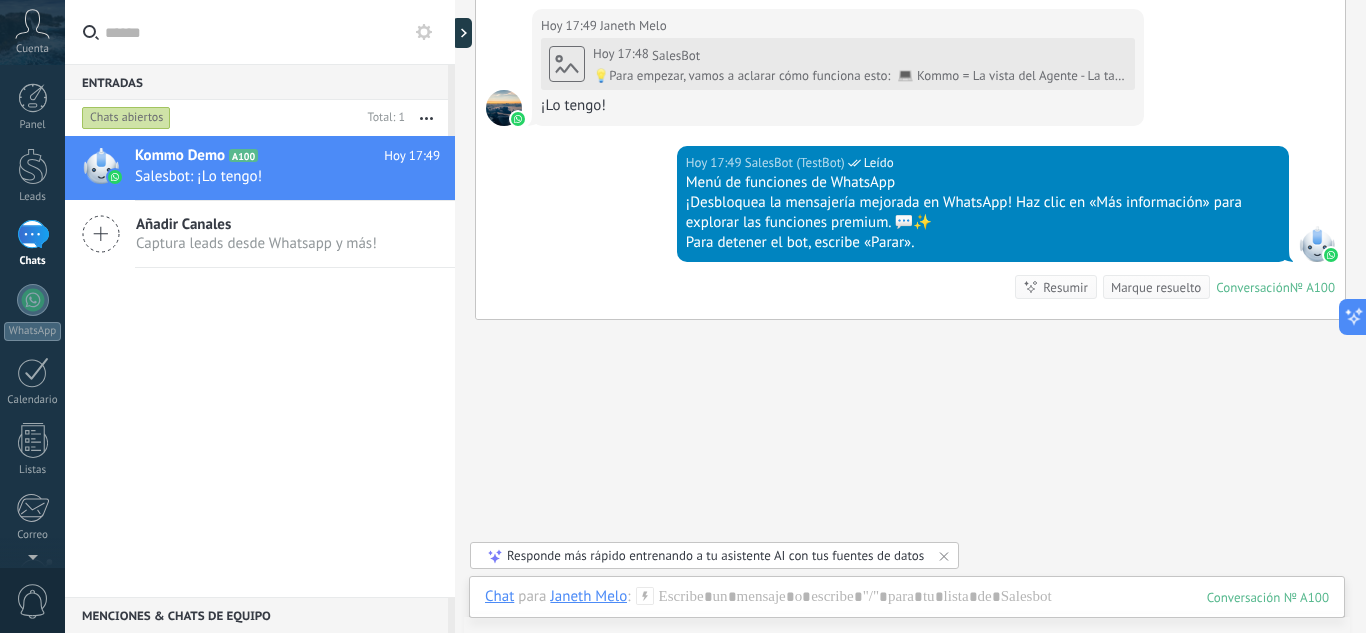 click at bounding box center [944, 556] 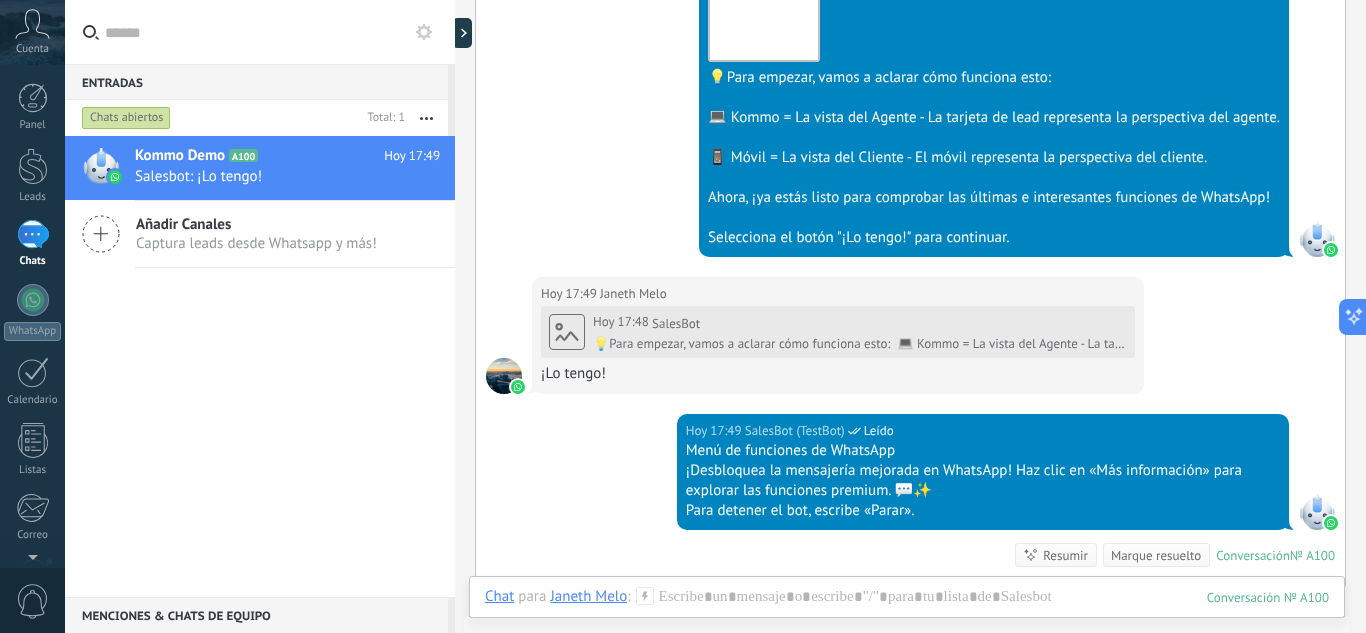 scroll, scrollTop: 691, scrollLeft: 0, axis: vertical 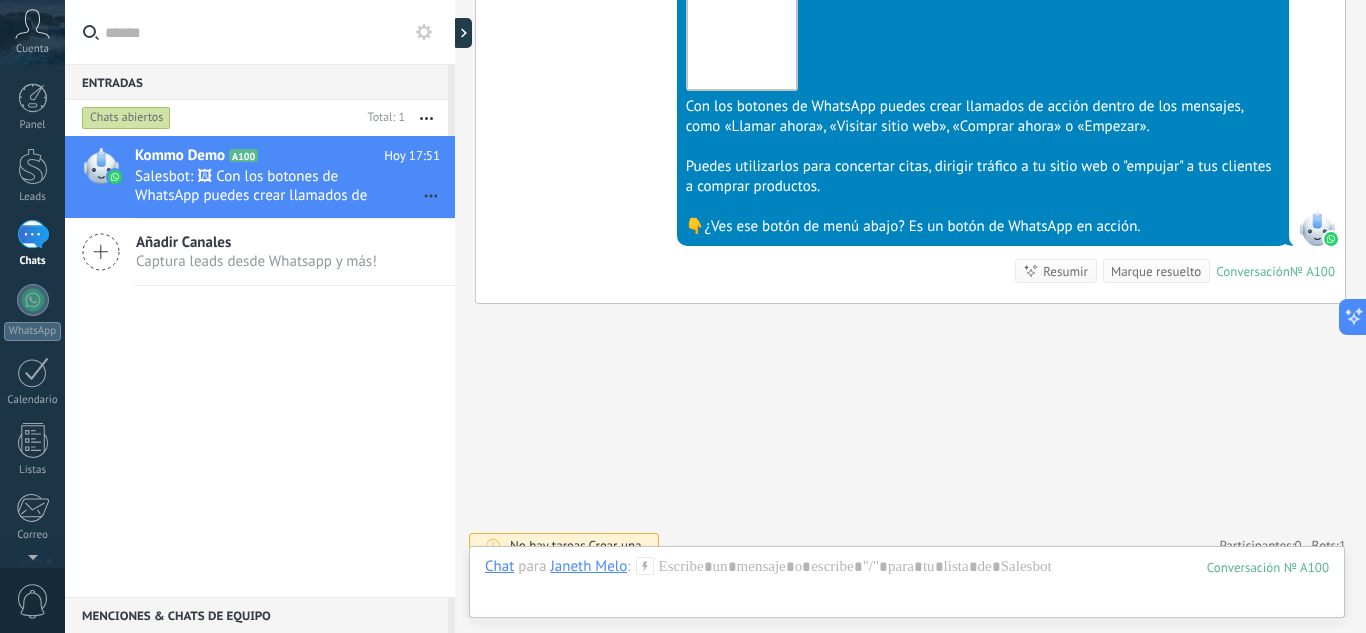 click on "Cuenta" at bounding box center (32, 32) 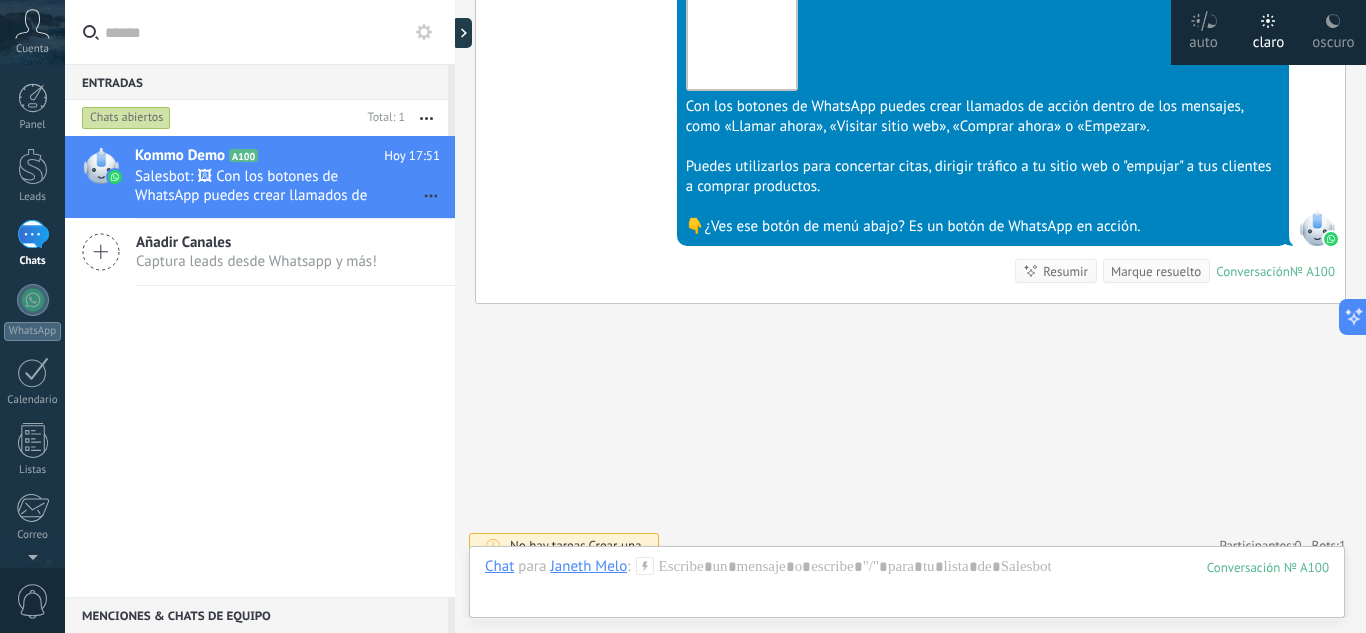 click at bounding box center [1333, 21] 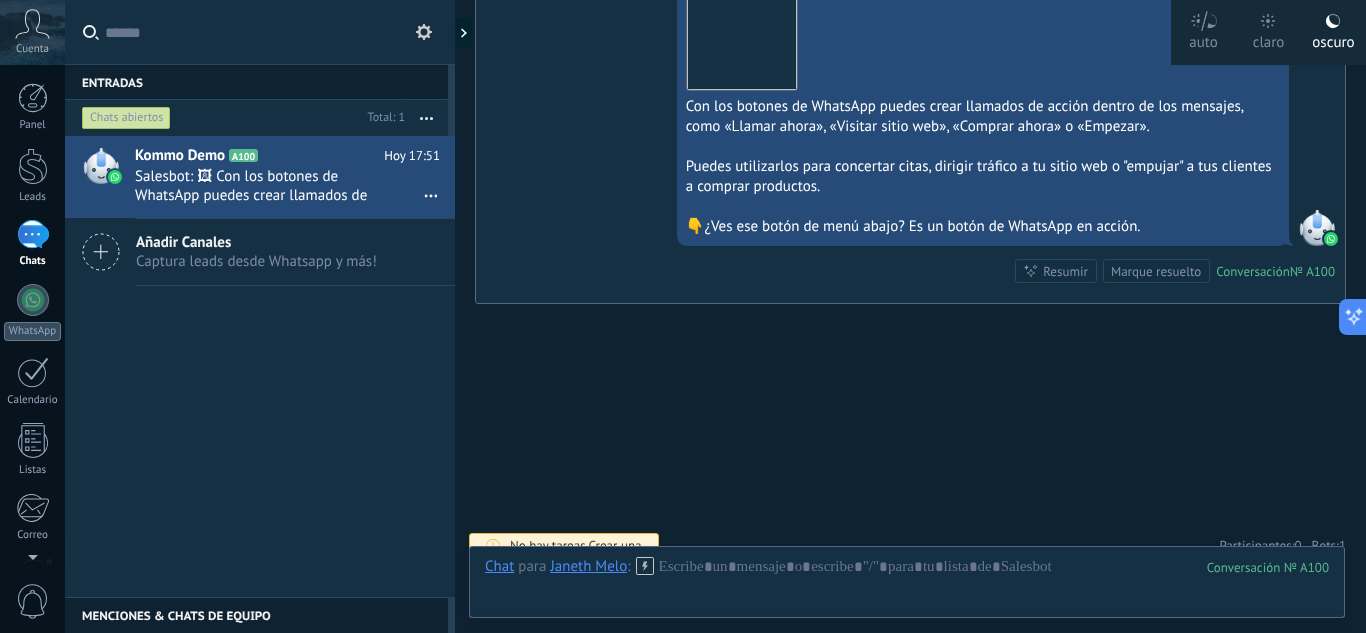 click on "claro" at bounding box center [1203, 39] 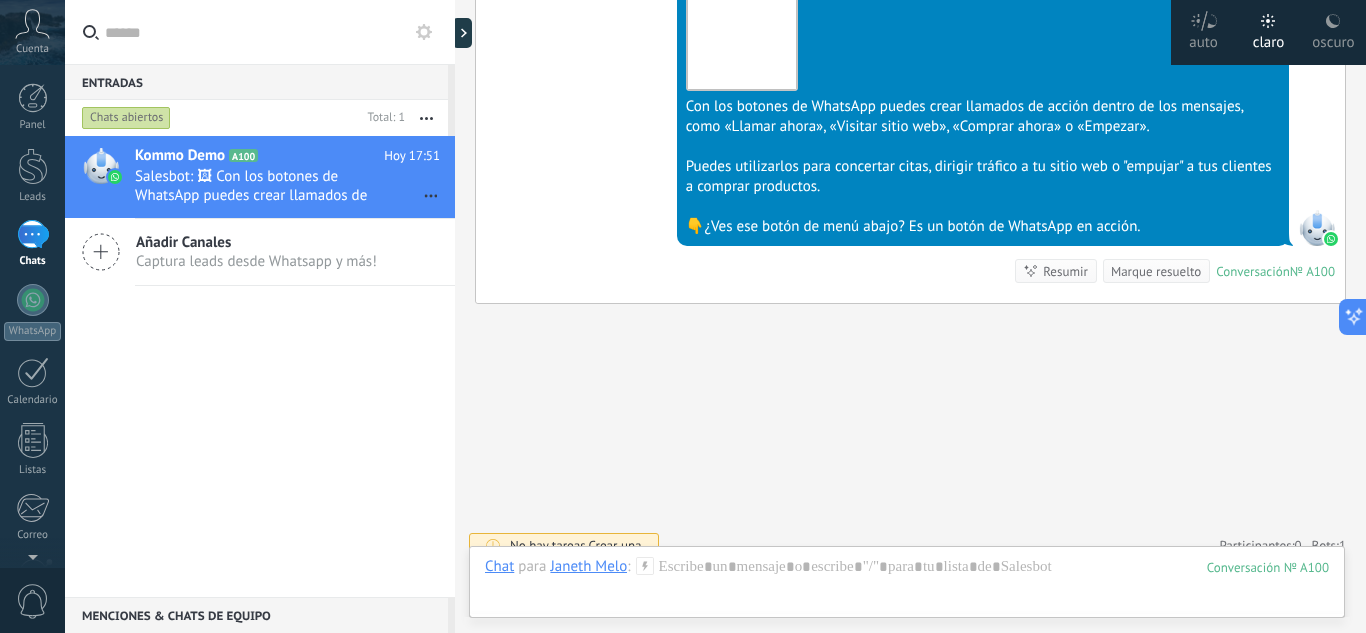 click on "oscuro" at bounding box center [1203, 39] 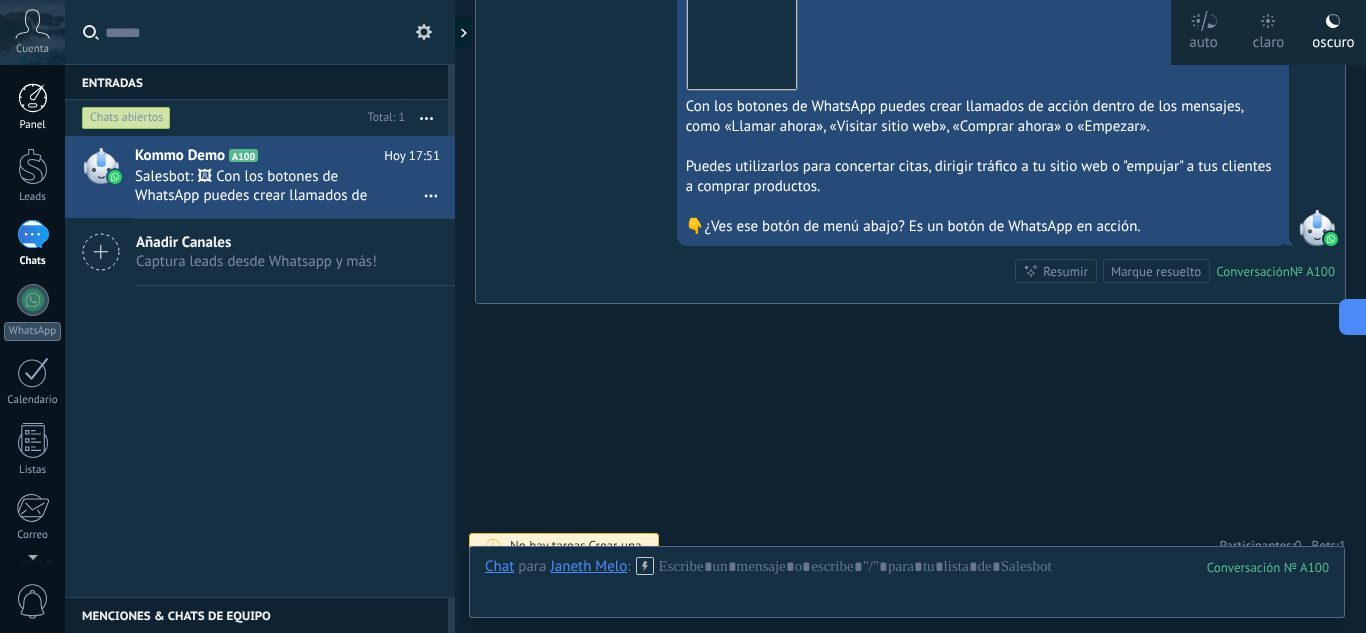 click at bounding box center [33, 98] 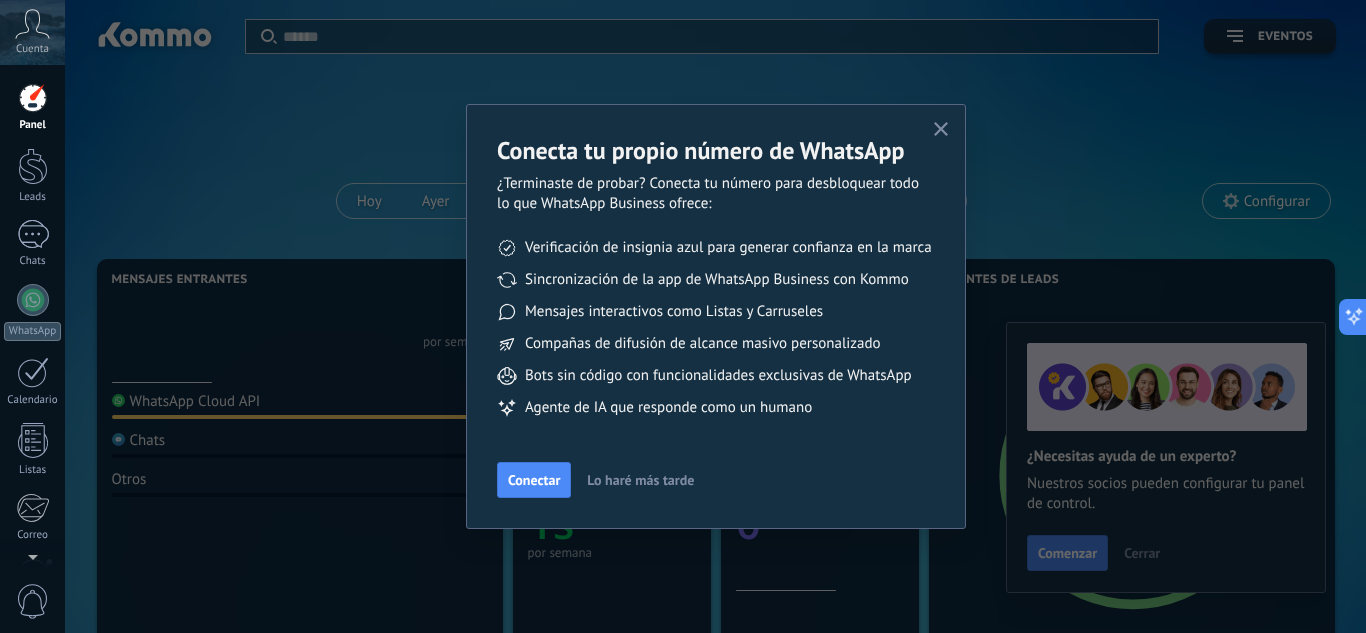 click at bounding box center (941, 129) 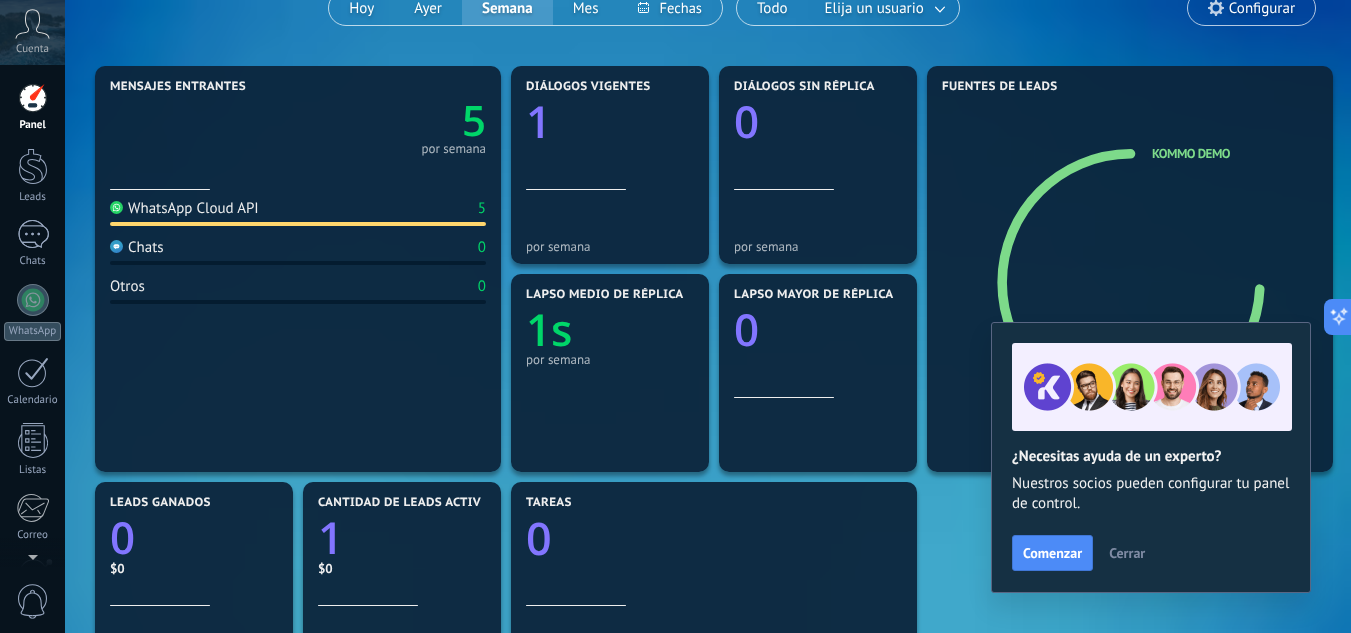 scroll, scrollTop: 204, scrollLeft: 0, axis: vertical 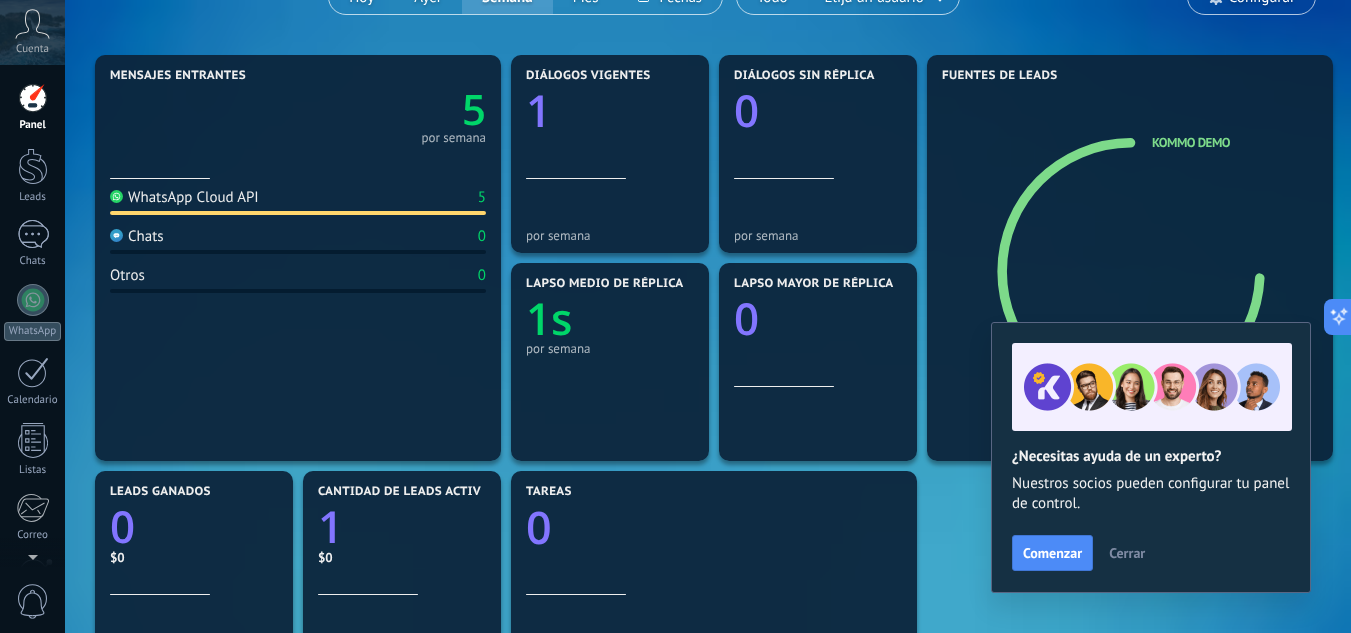 click on "Cerrar" at bounding box center (1127, 553) 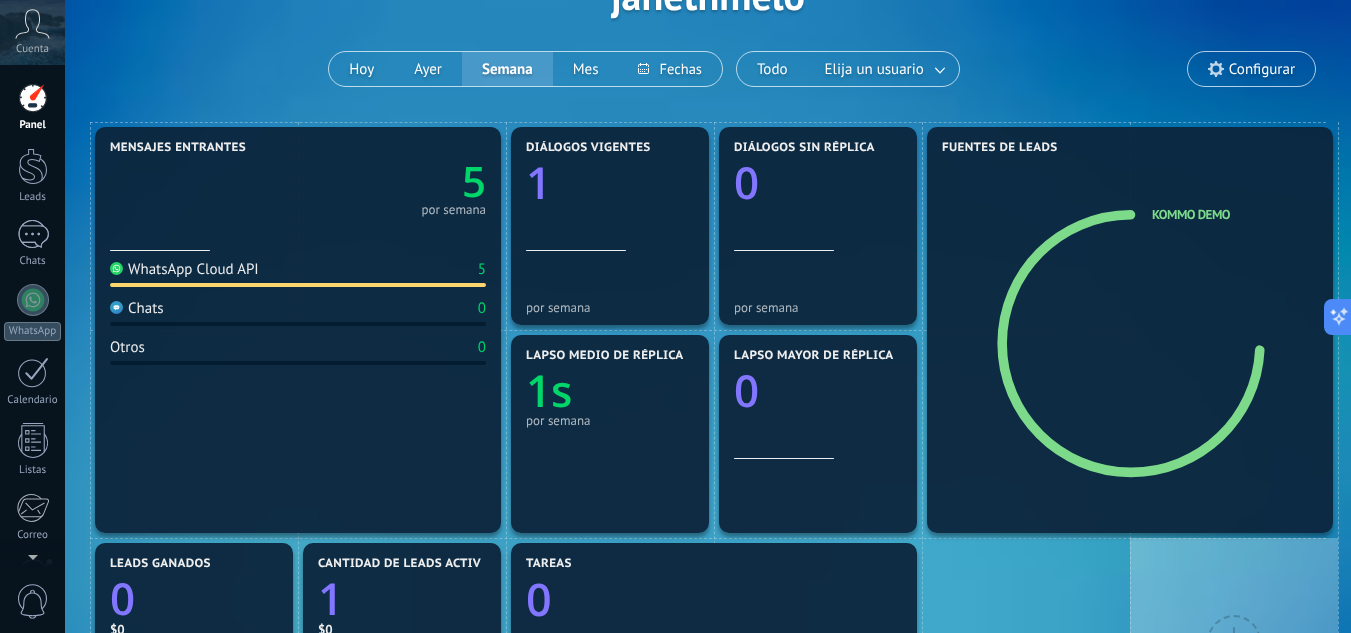 scroll, scrollTop: 126, scrollLeft: 0, axis: vertical 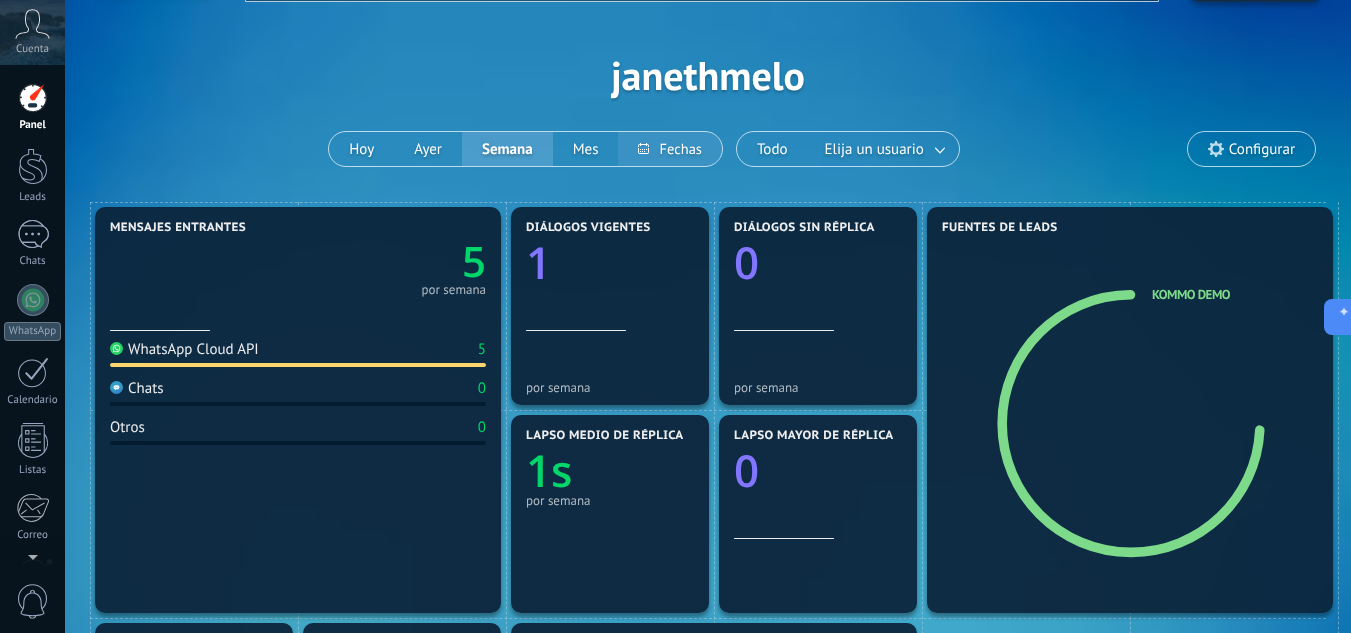 click at bounding box center (669, 149) 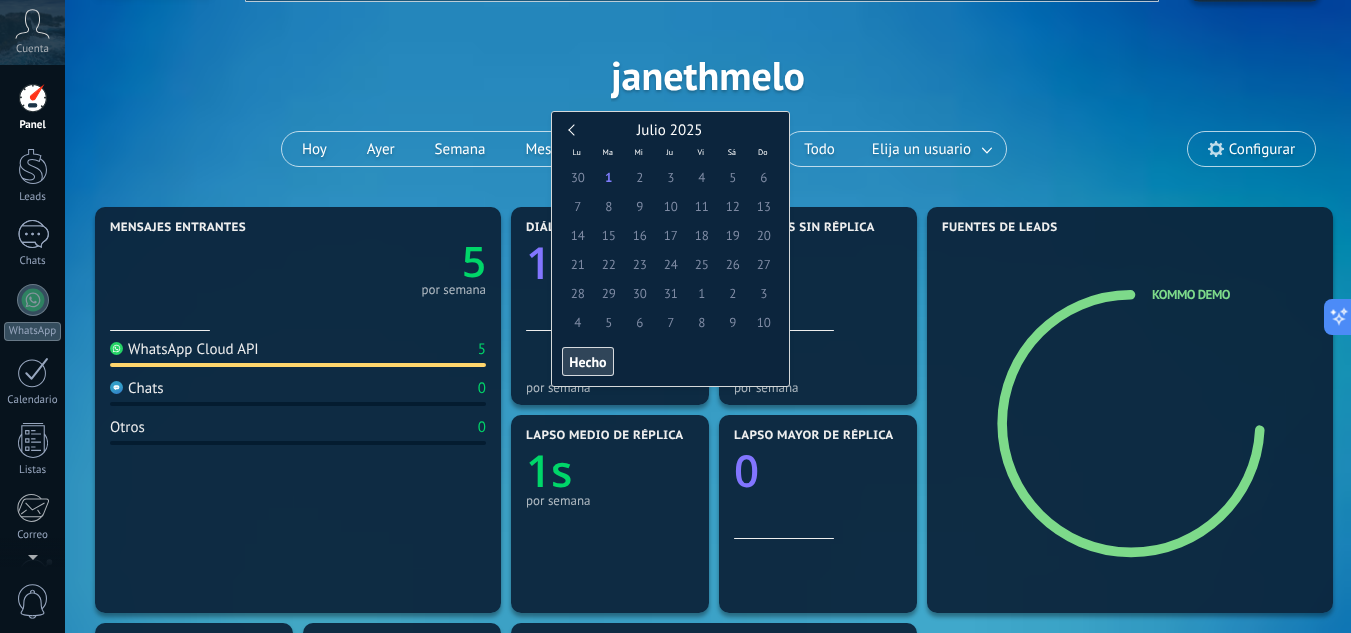 click on "16" at bounding box center [639, 235] 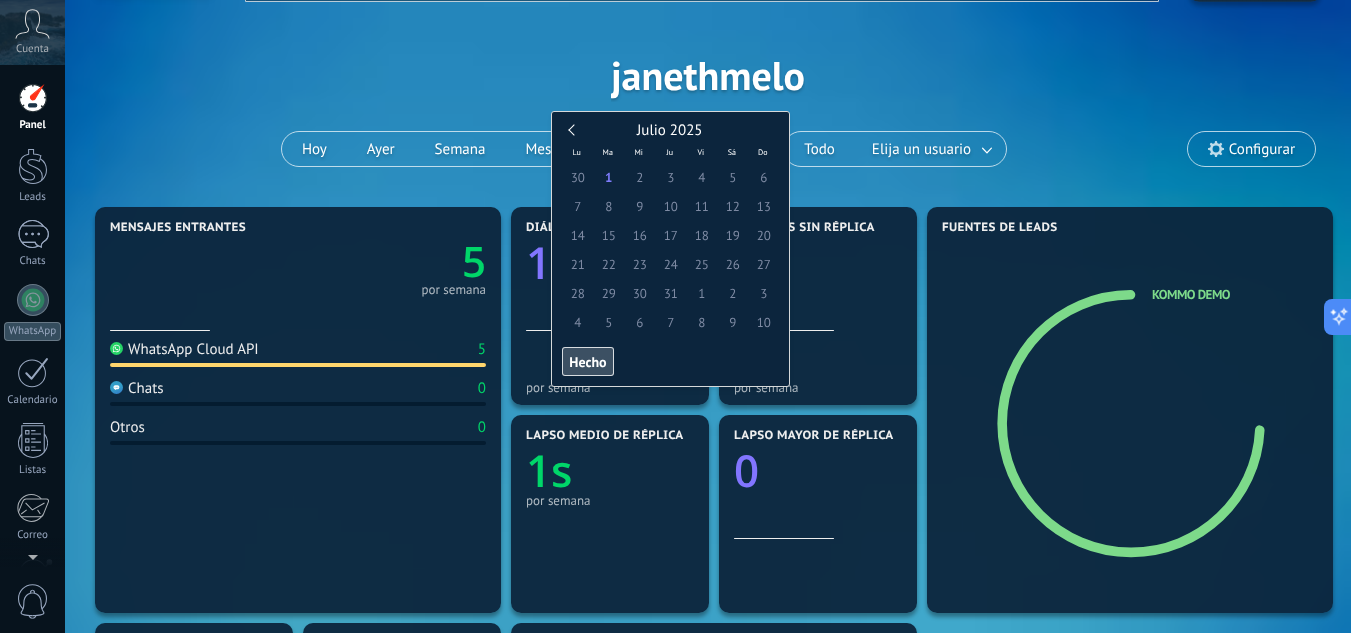click on "Hecho" at bounding box center (587, 362) 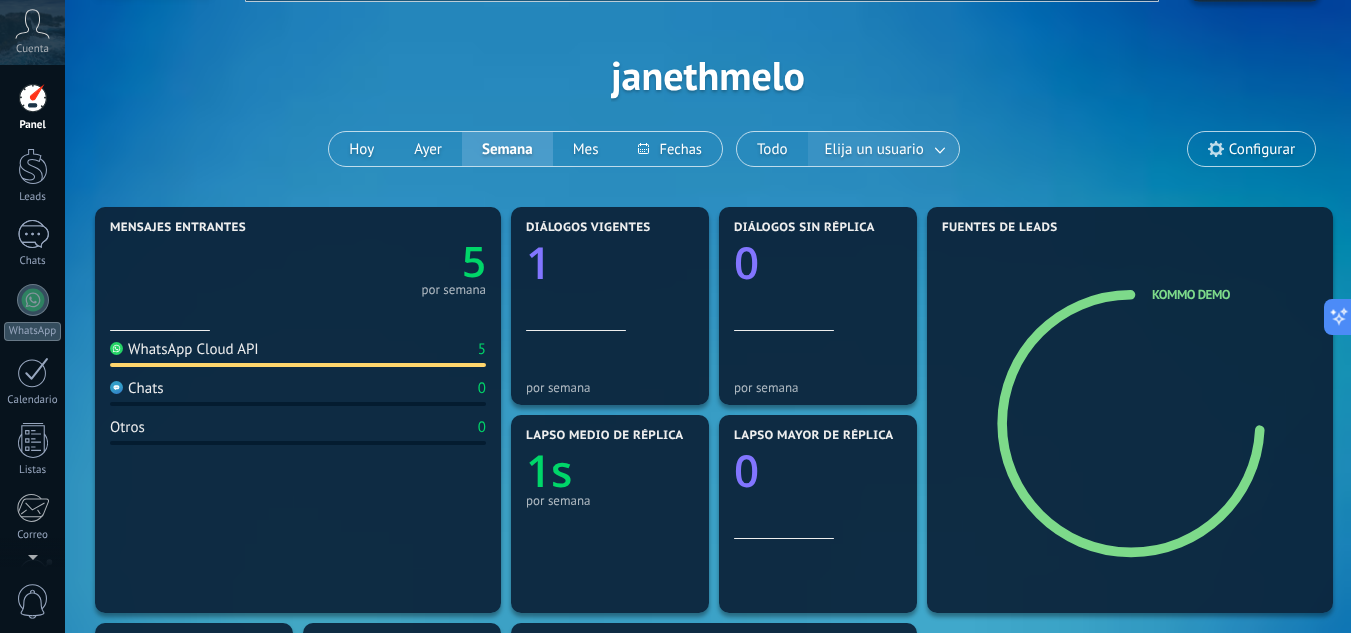 click on "Elija un usuario" at bounding box center (874, 149) 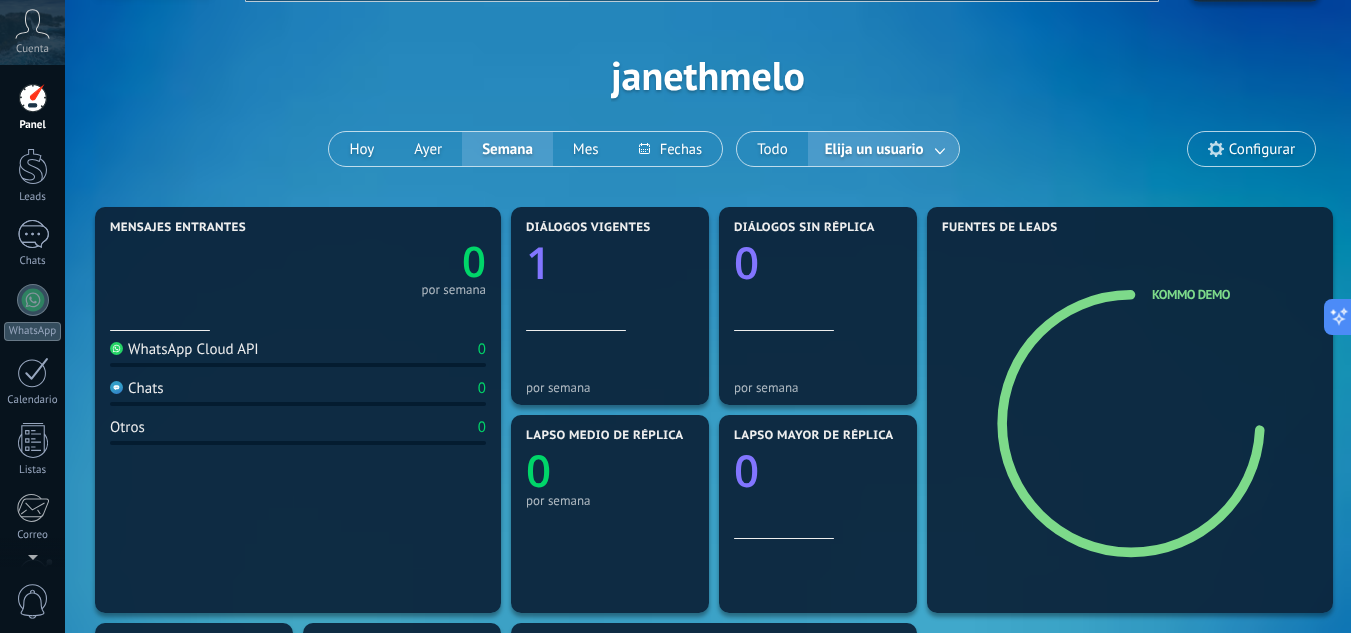 click at bounding box center [941, 149] 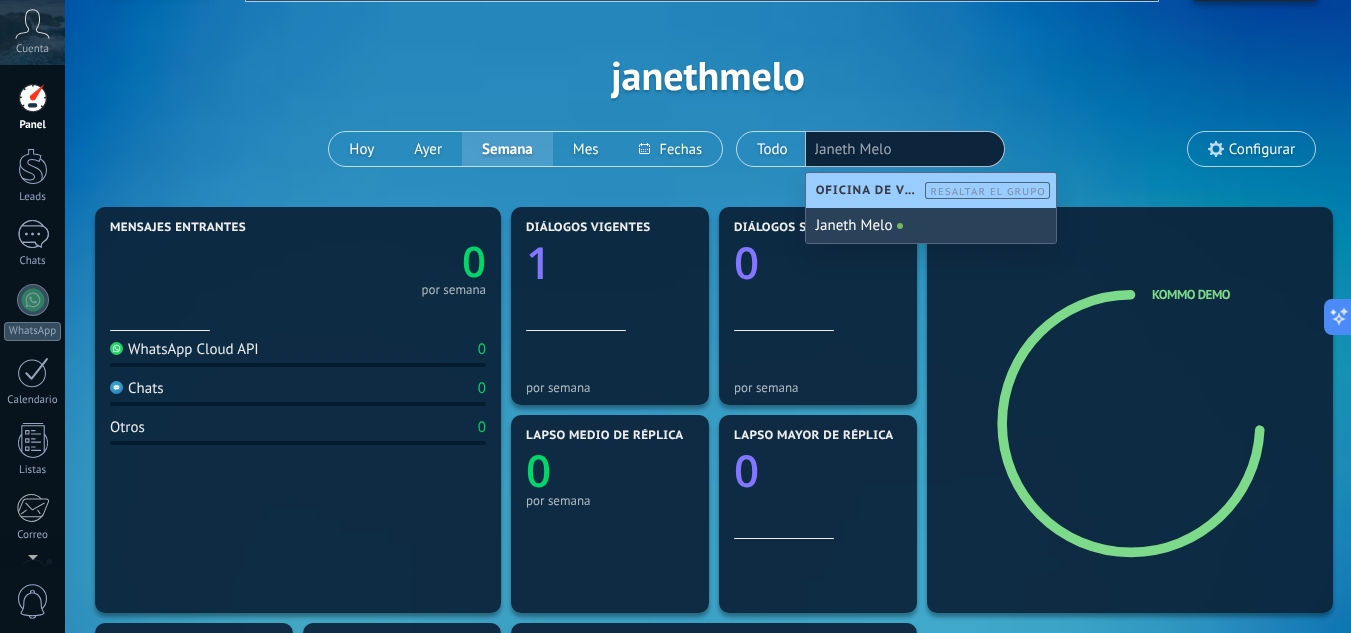 click on "Janeth Melo" at bounding box center (931, 225) 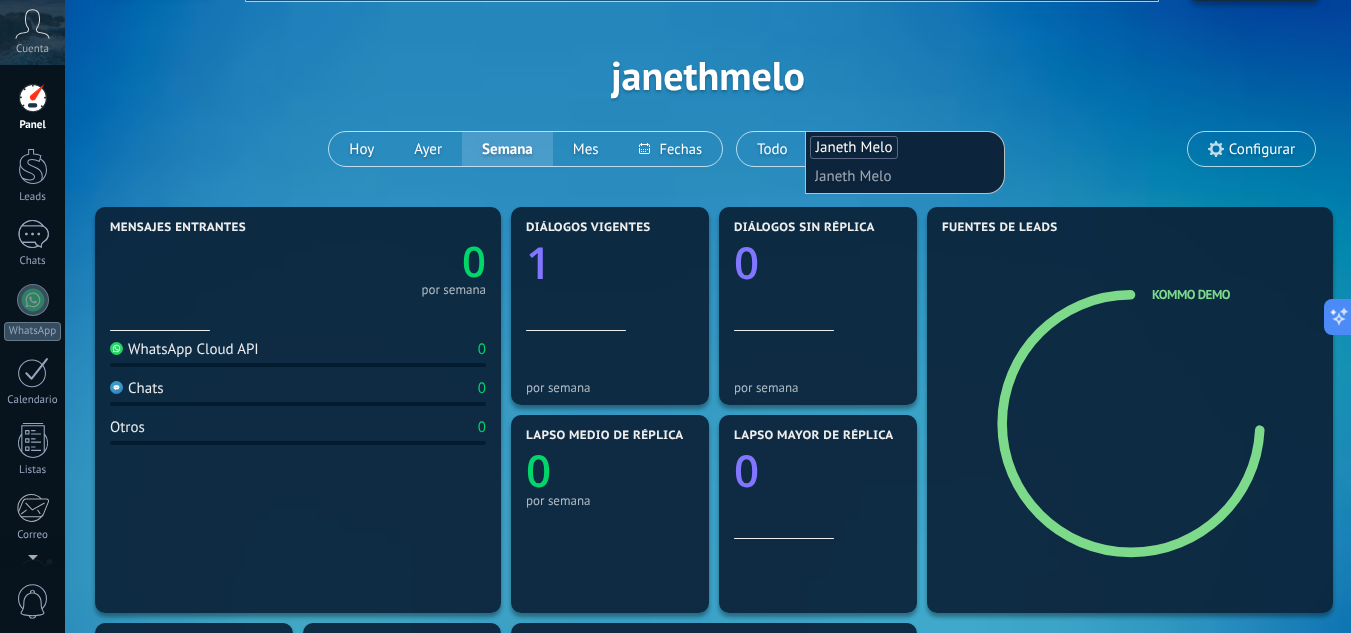 click on "Aplicar Eventos janethmelo Hoy Ayer Semana Mes Todo Elija un usuario Janeth Melo Janeth Melo Configurar" at bounding box center (708, 75) 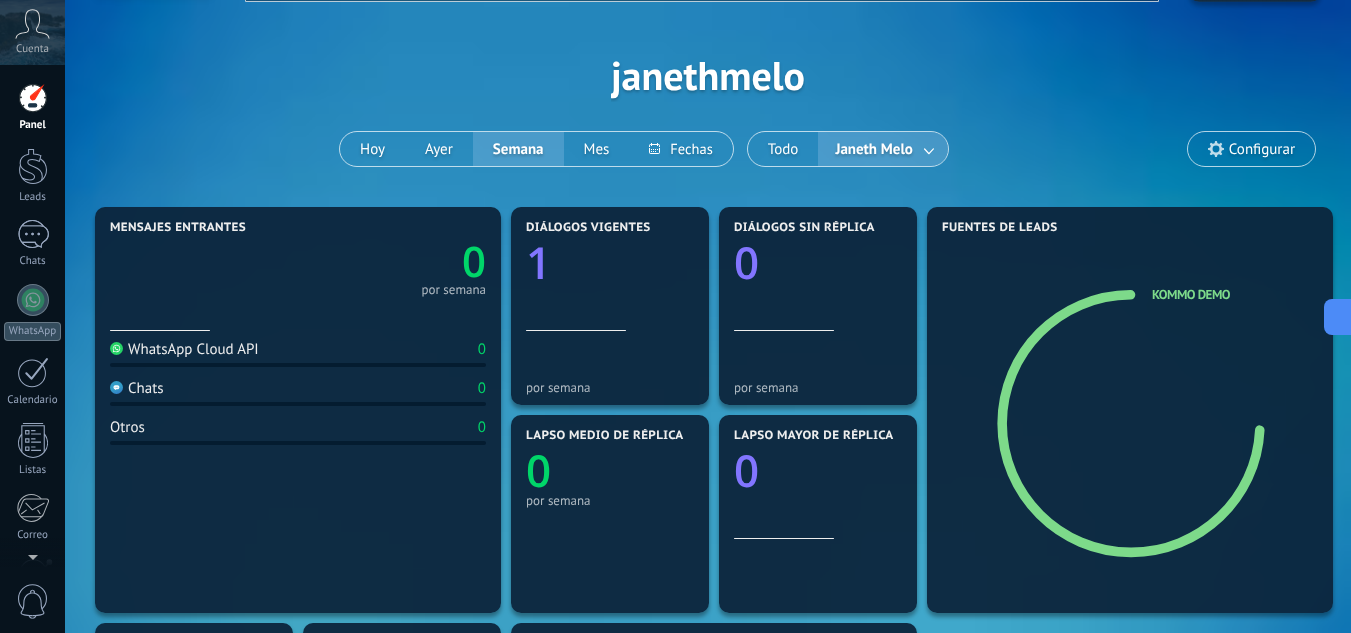 click at bounding box center [930, 149] 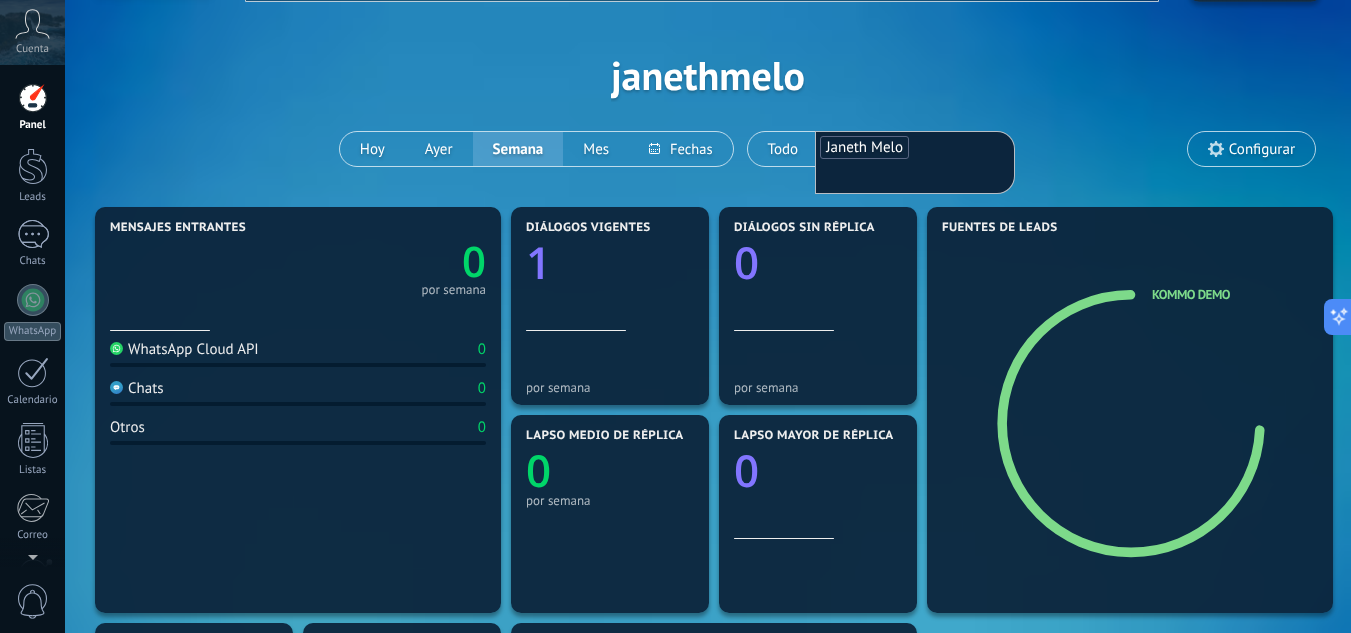 click on "Aplicar Eventos janethmelo Hoy Ayer Semana Mes Todo Janeth Melo Janeth Melo Configurar" at bounding box center [708, 75] 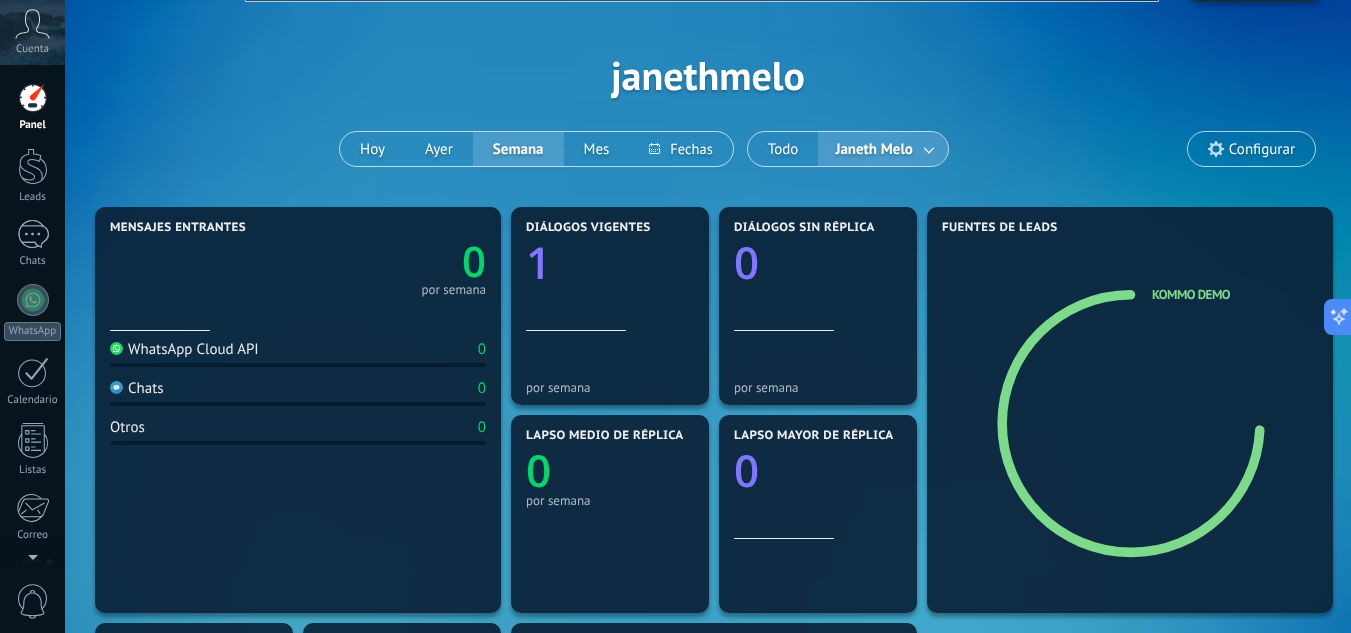 click on "Configurar" at bounding box center [1251, 149] 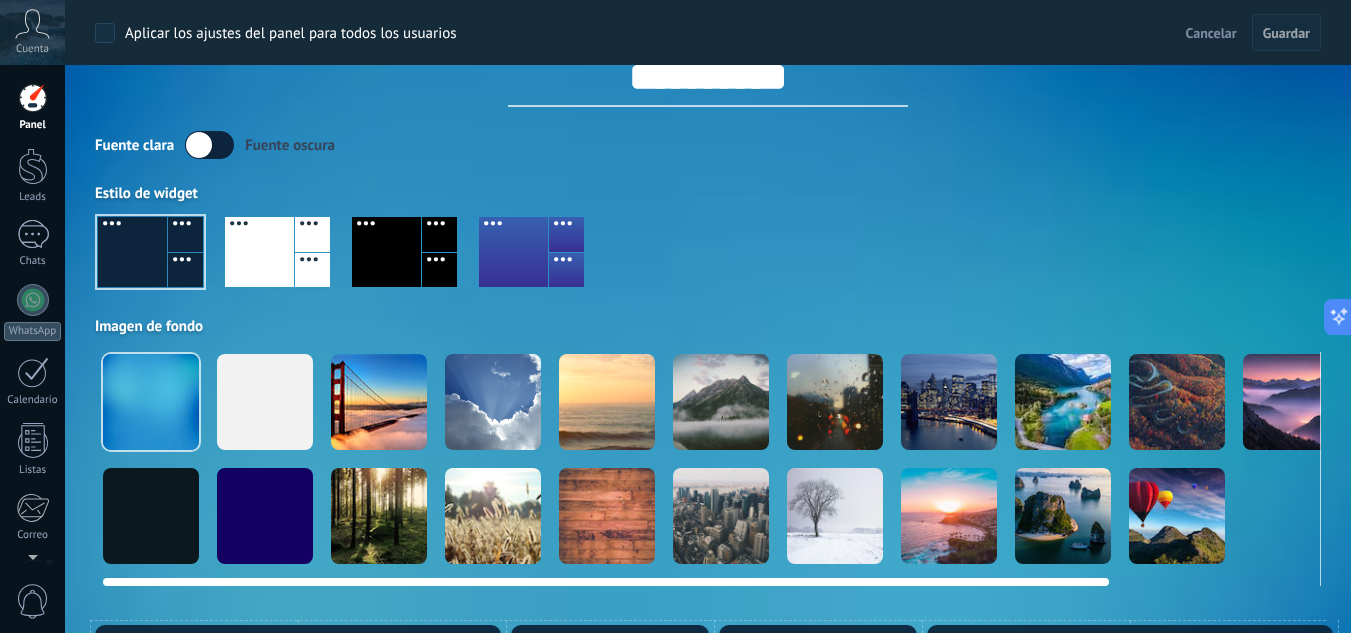 click at bounding box center (151, 402) 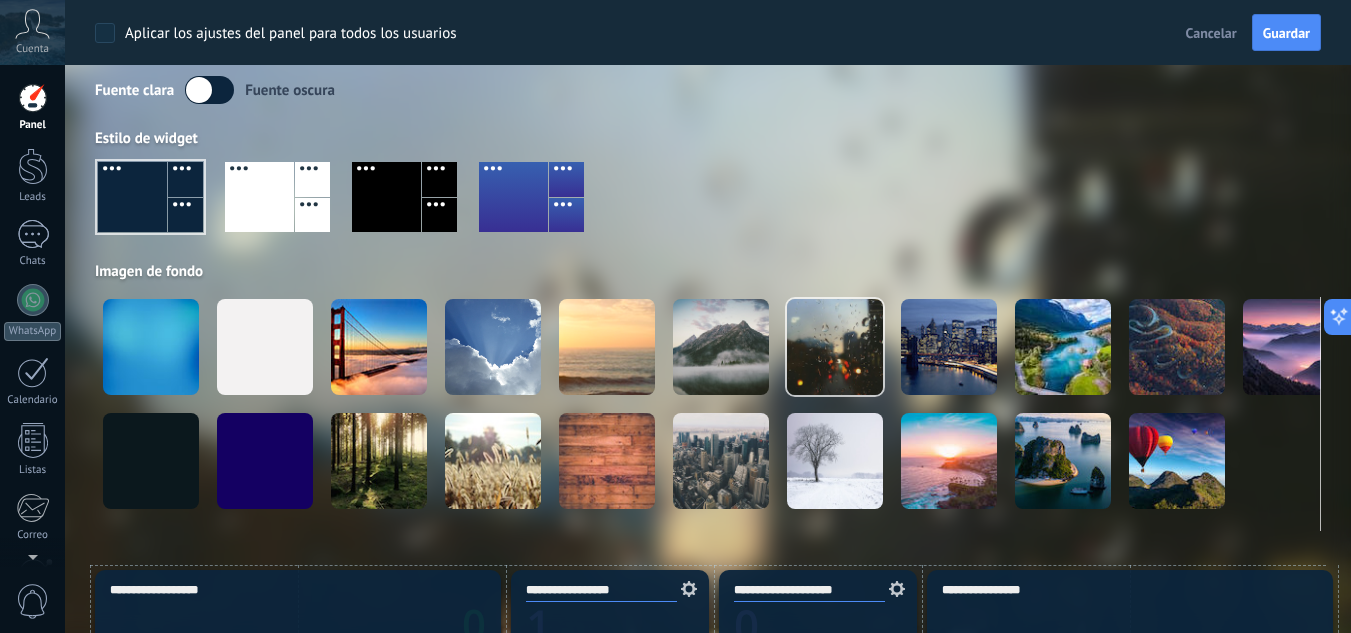 scroll, scrollTop: 121, scrollLeft: 0, axis: vertical 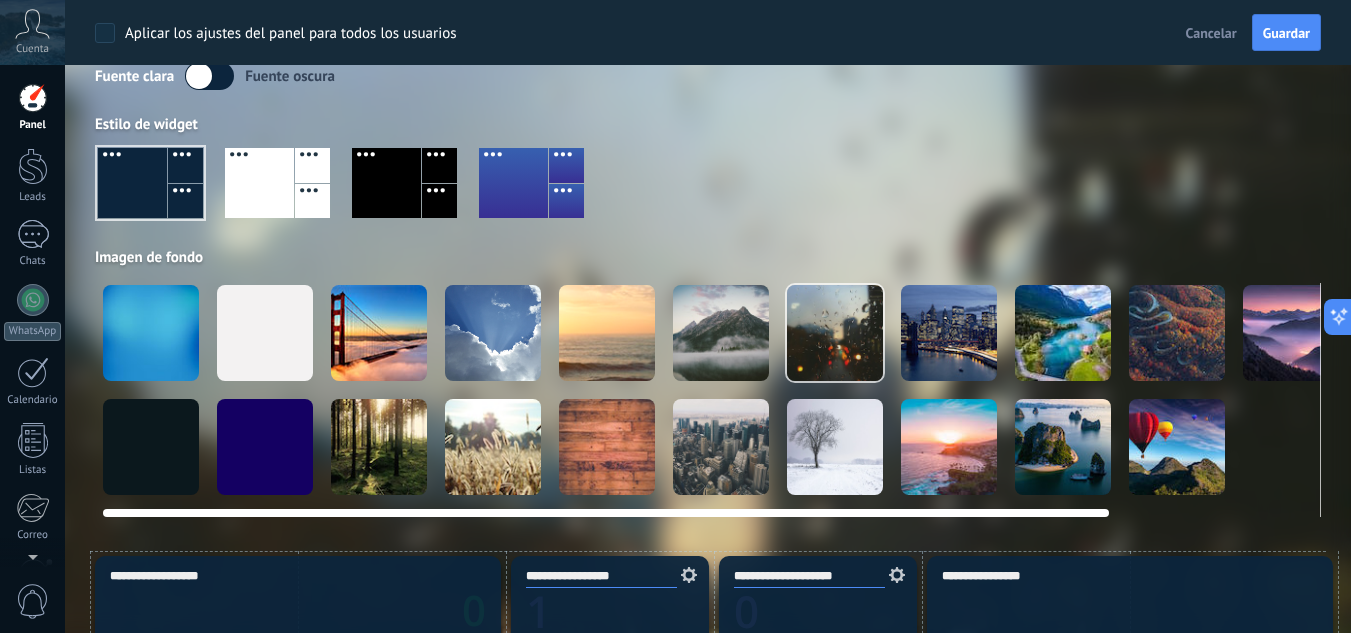 click at bounding box center [708, 390] 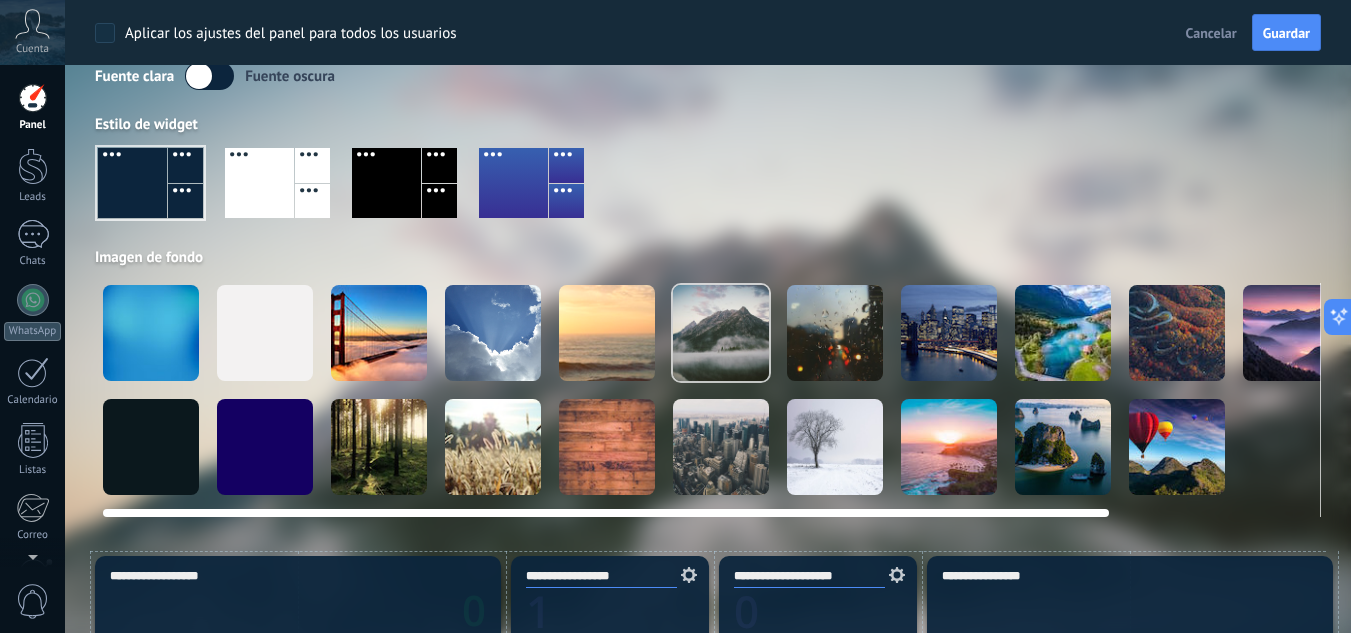 click at bounding box center (151, 333) 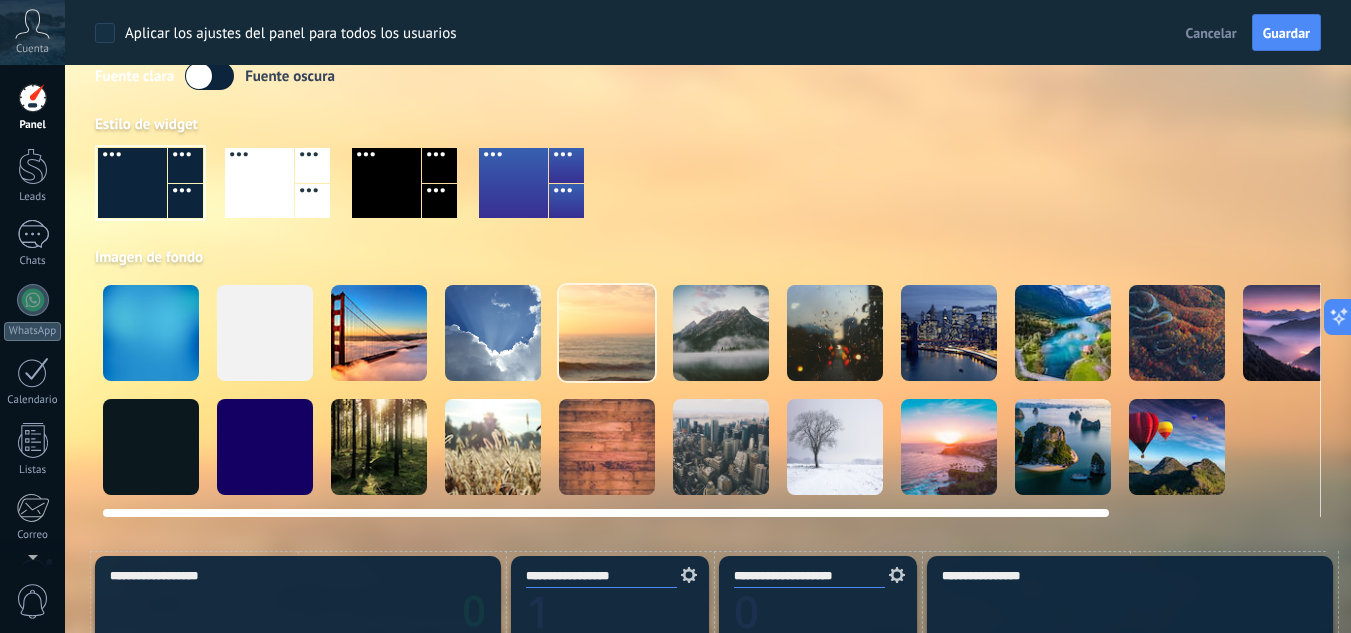 click at bounding box center (151, 333) 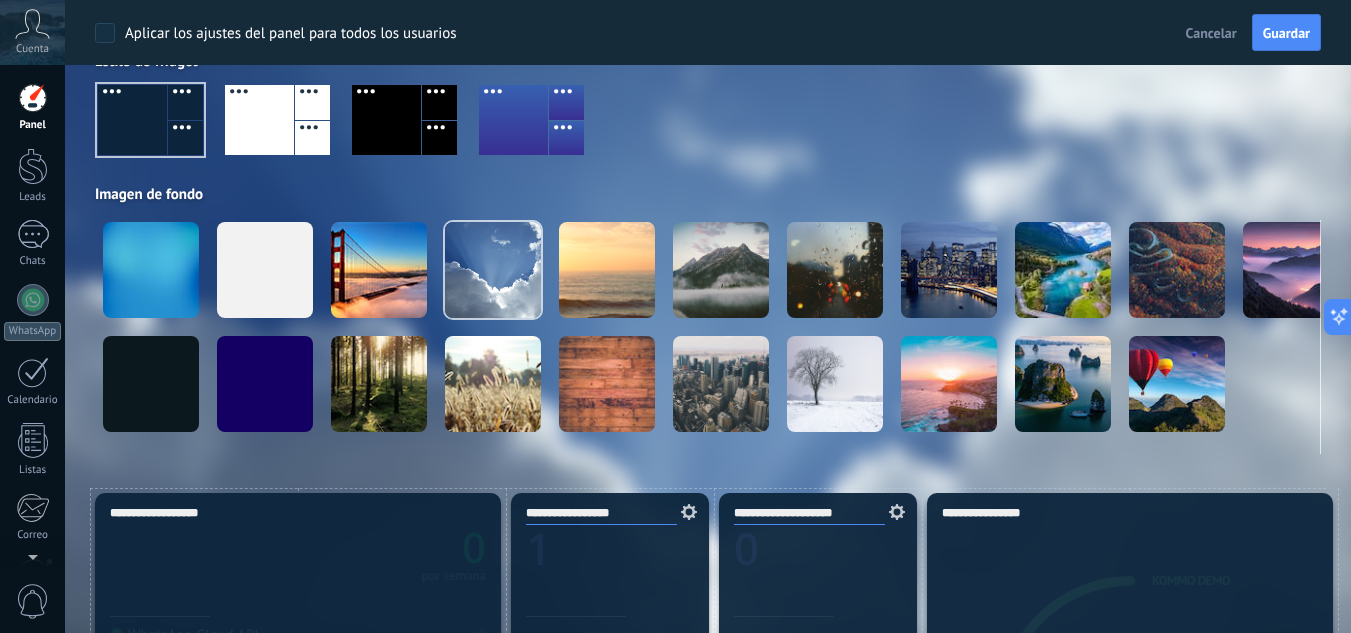 scroll, scrollTop: 176, scrollLeft: 0, axis: vertical 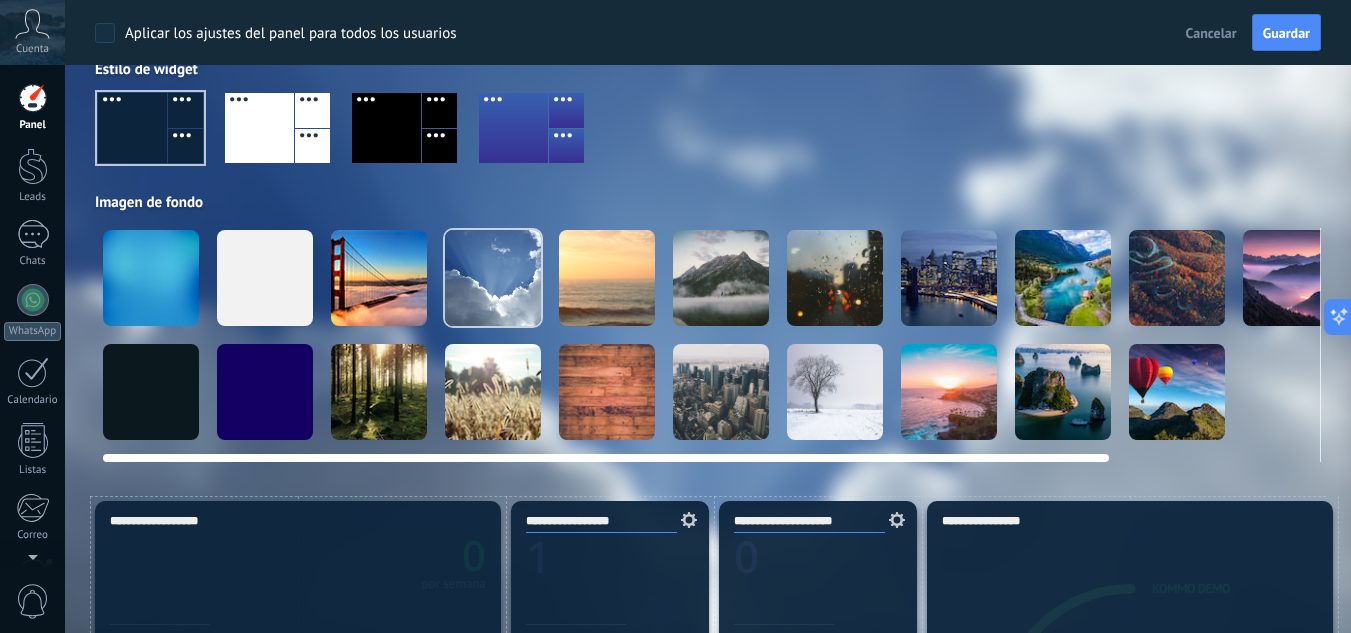 click at bounding box center (151, 278) 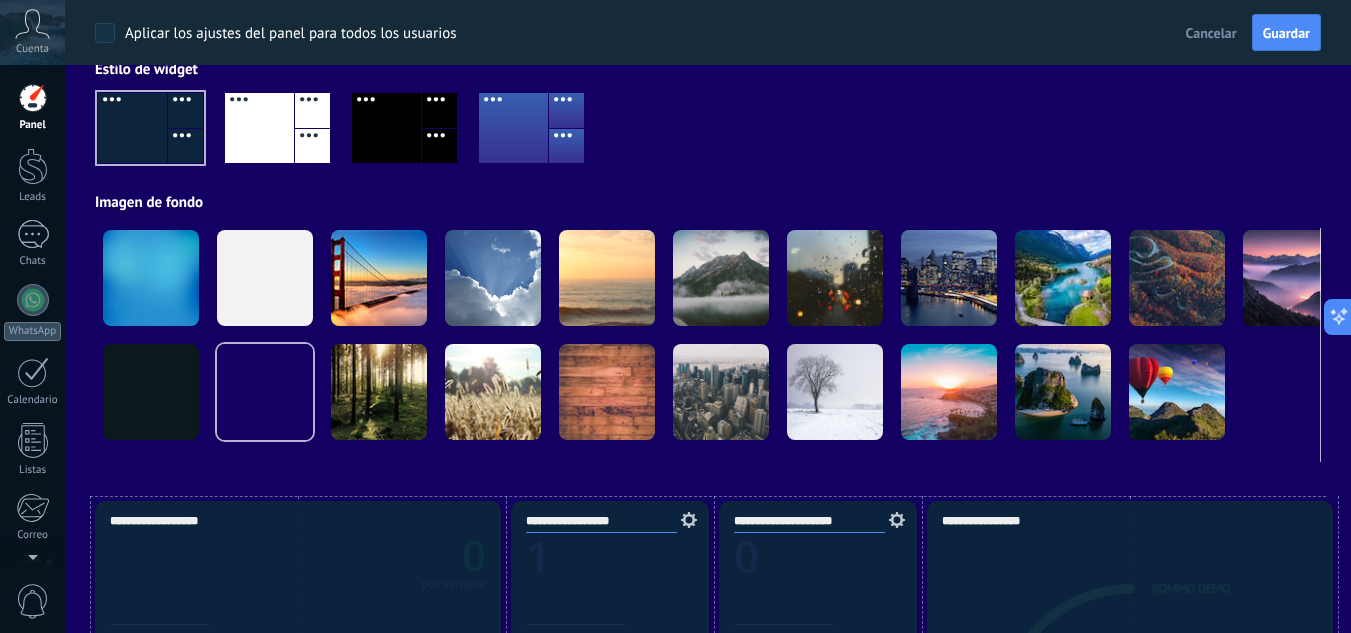click at bounding box center [150, 128] 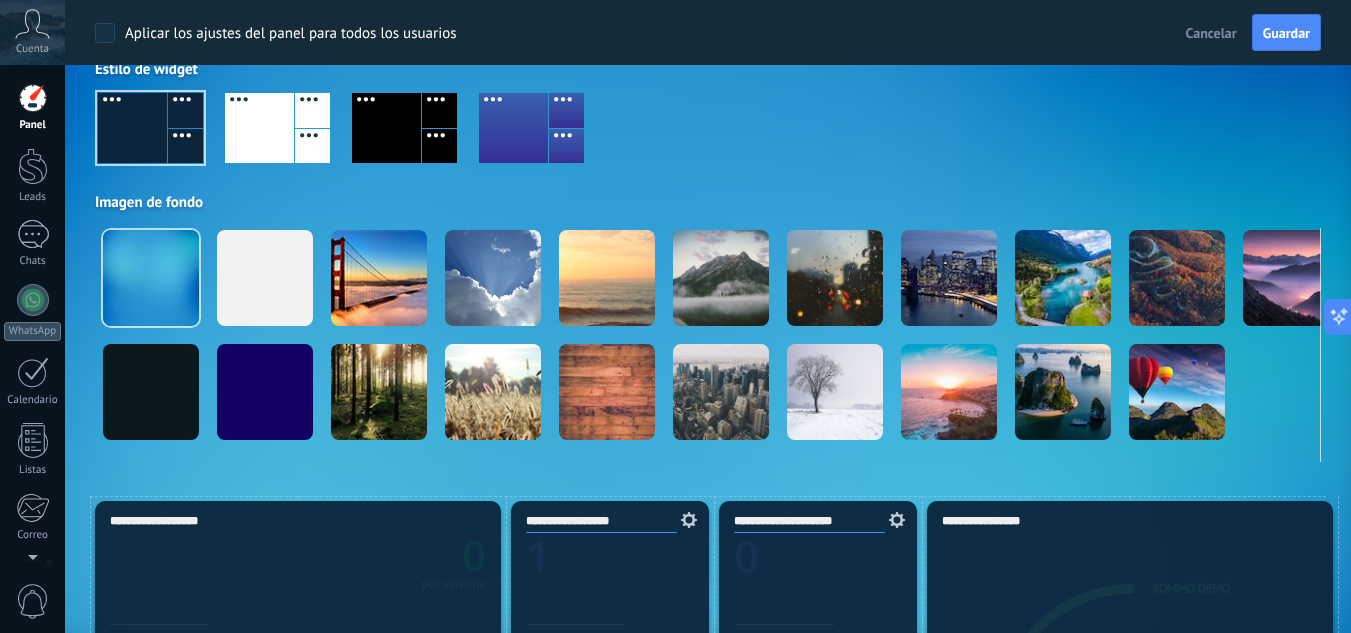 click at bounding box center [150, 128] 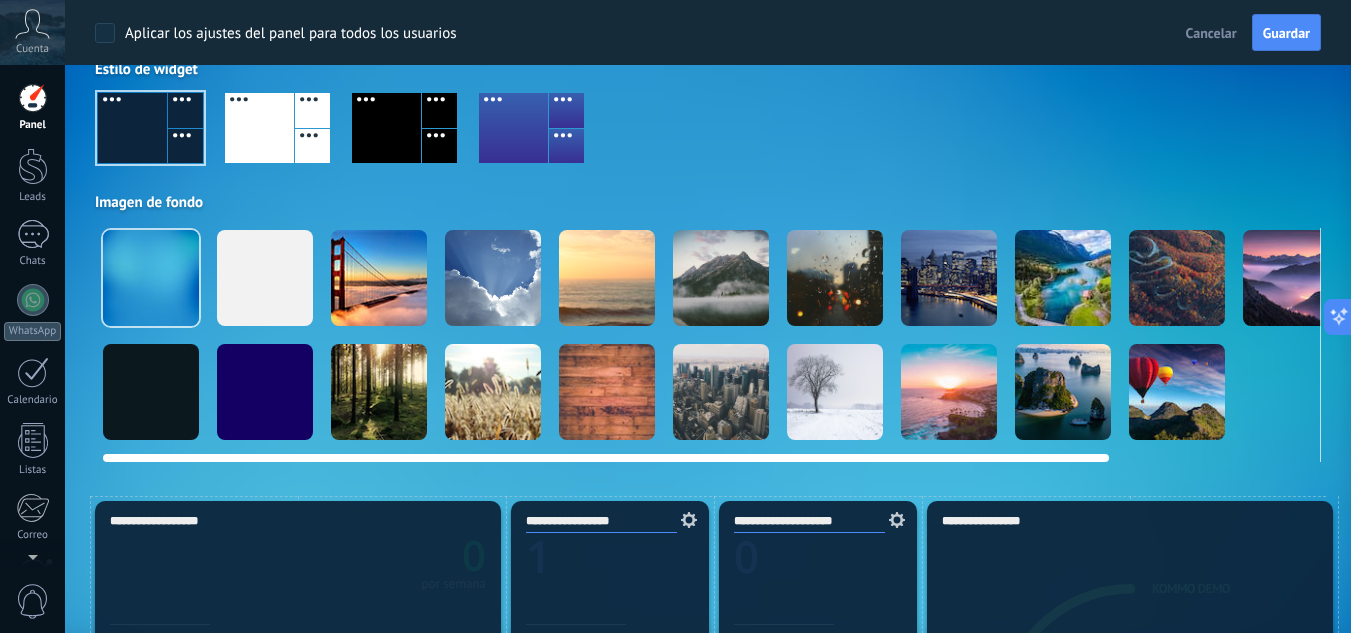click at bounding box center (151, 278) 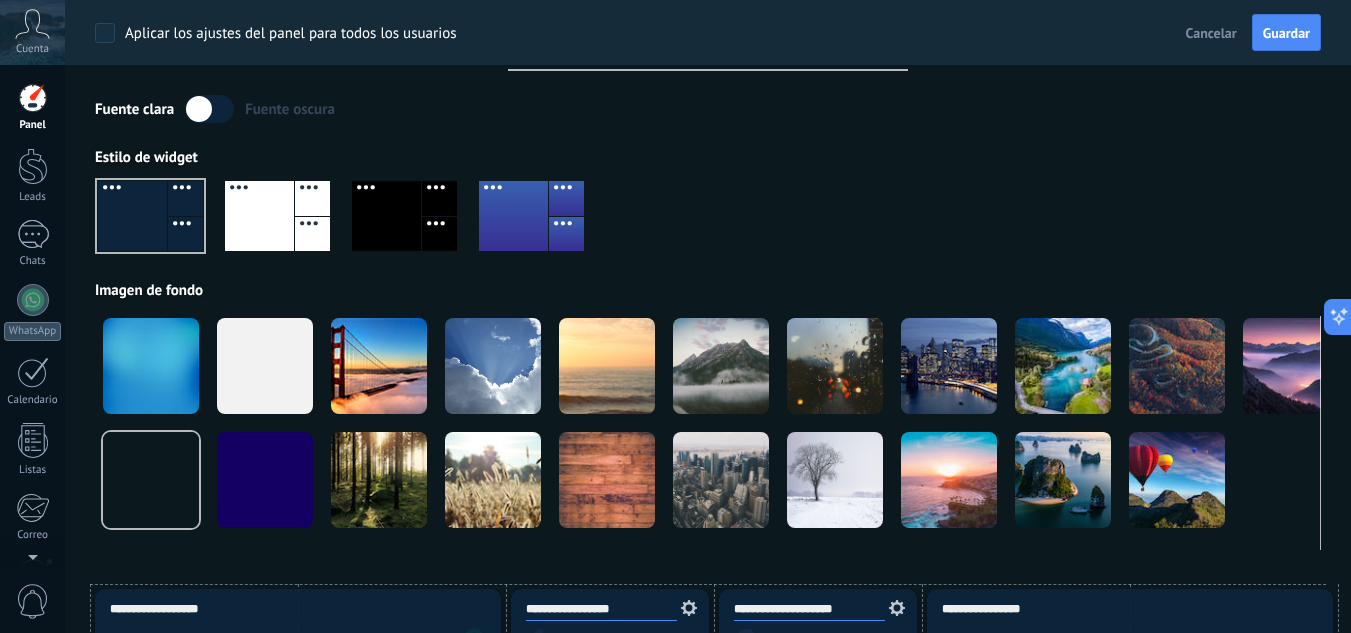 scroll, scrollTop: 0, scrollLeft: 0, axis: both 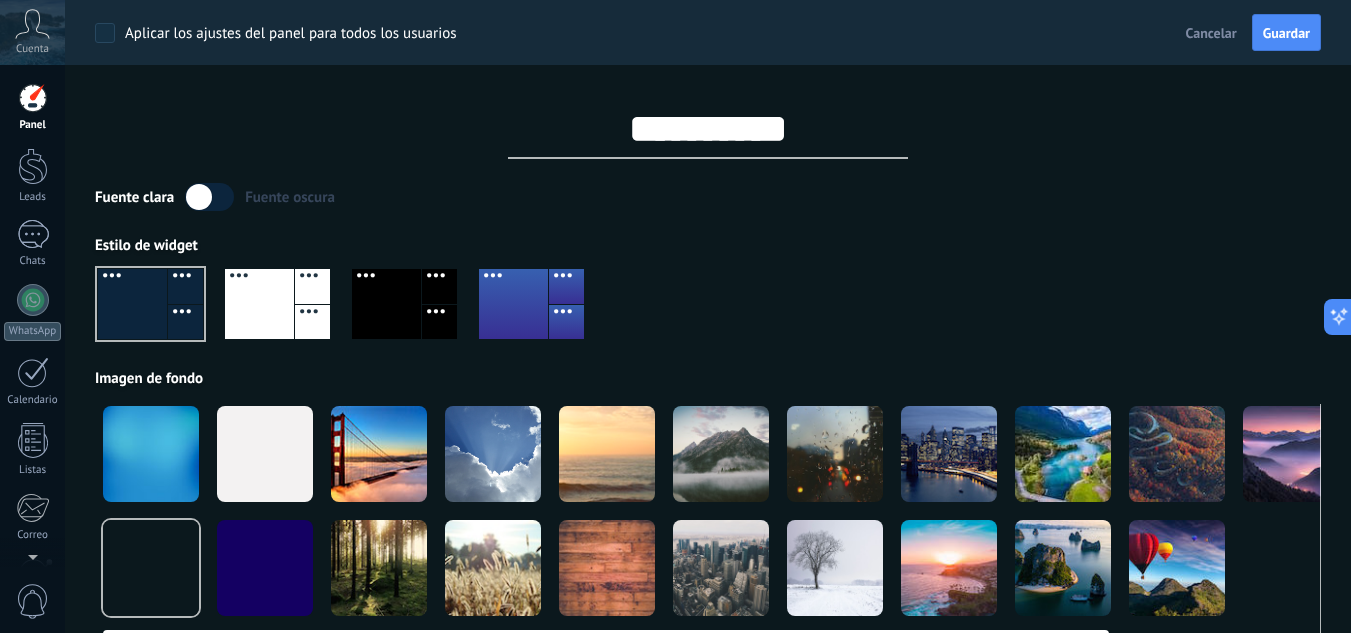 click at bounding box center [151, 454] 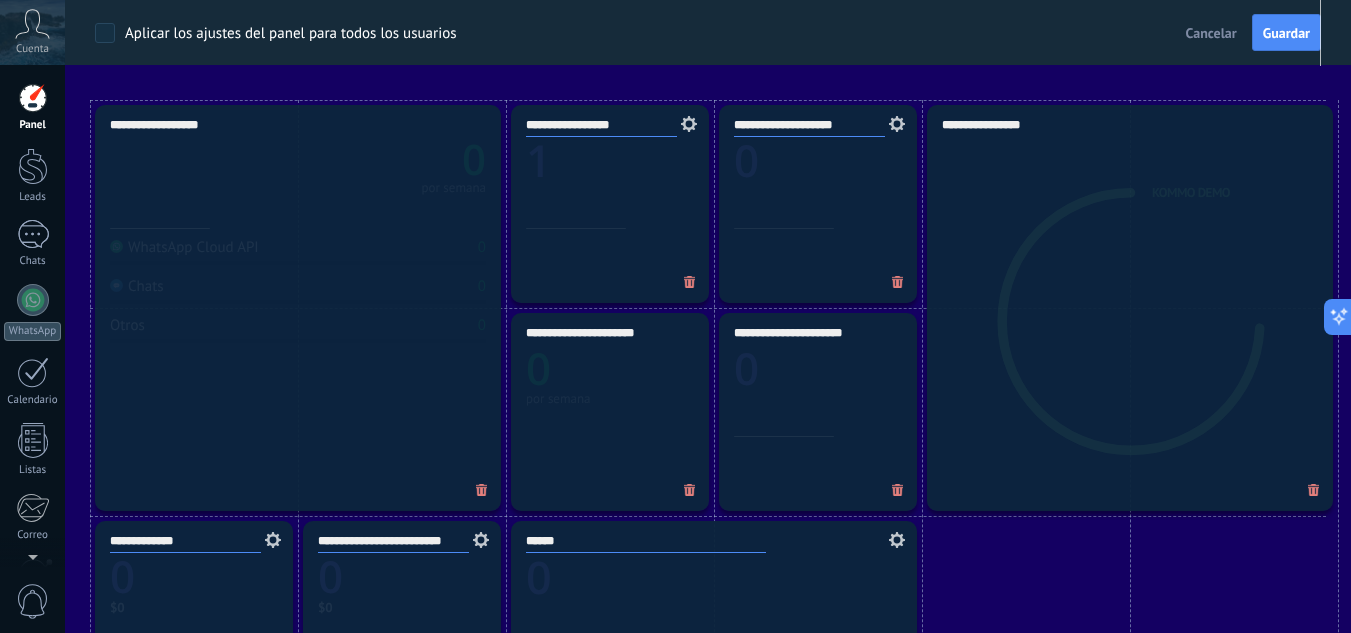 scroll, scrollTop: 0, scrollLeft: 0, axis: both 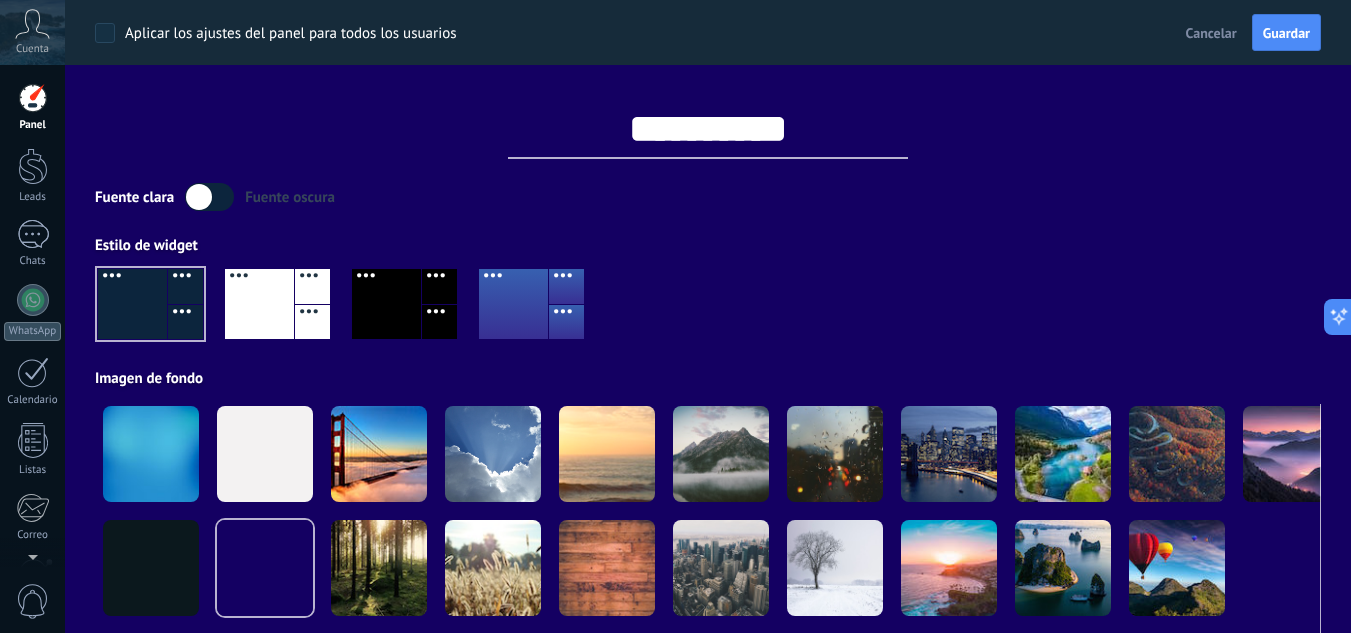 click on "Estilo de widget" at bounding box center [708, 245] 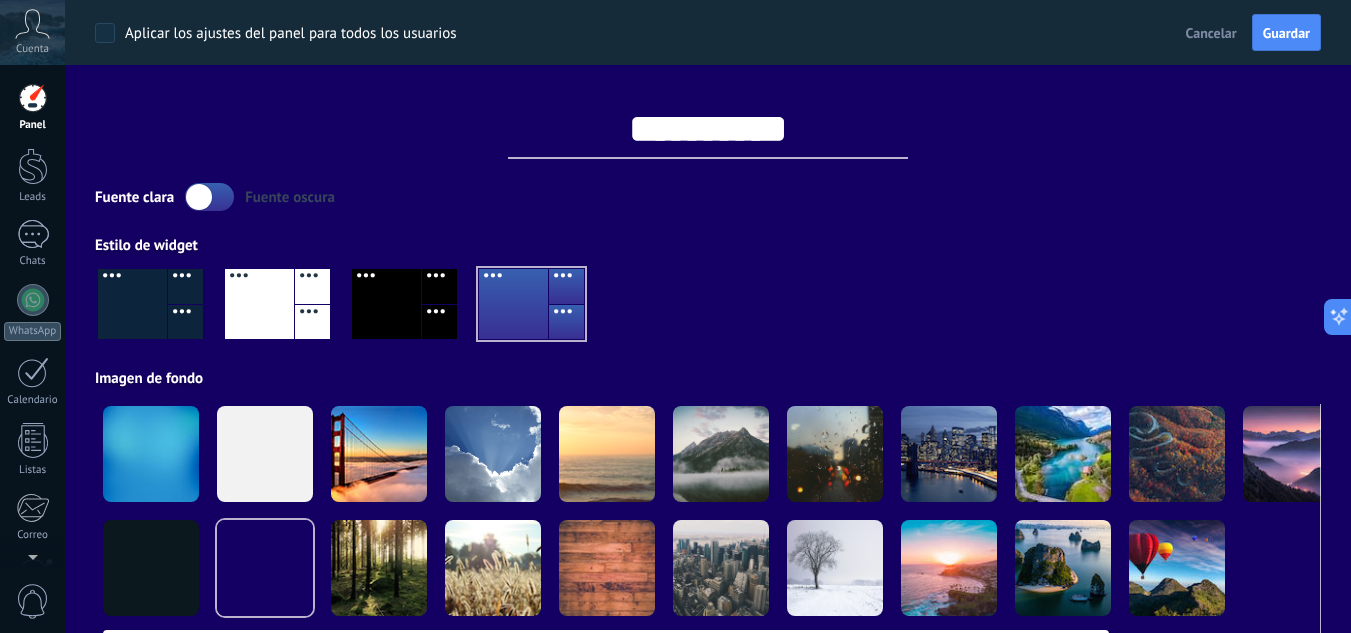 click at bounding box center [151, 454] 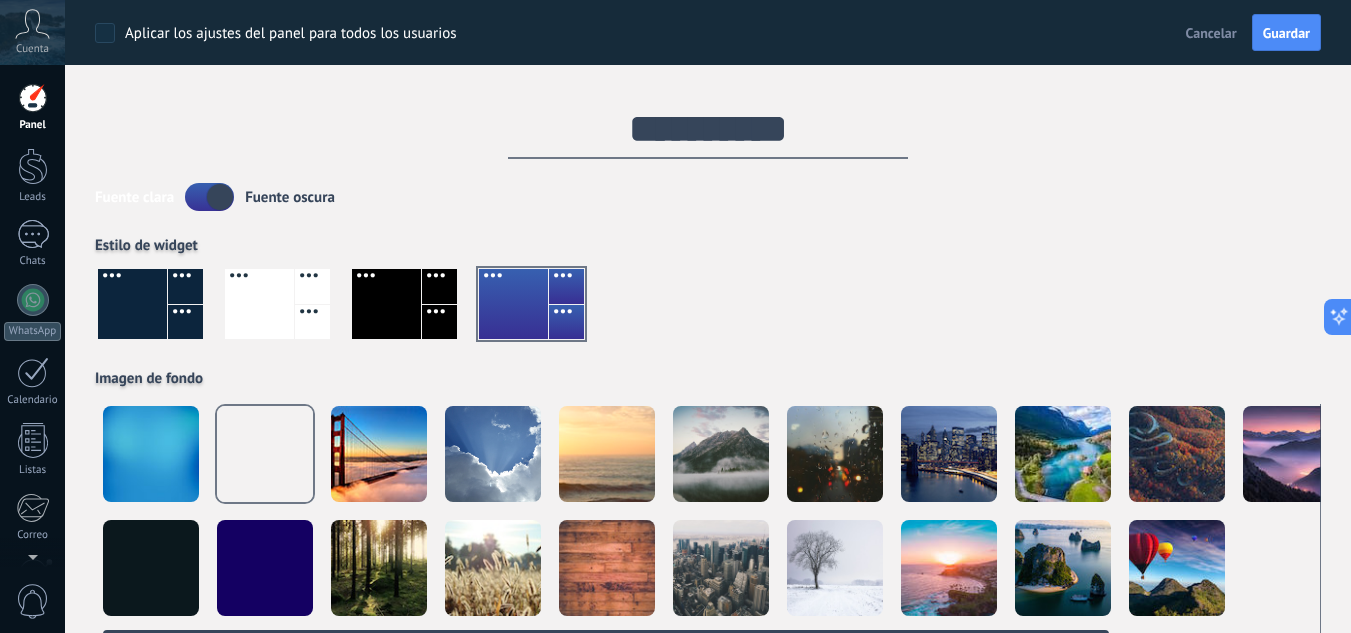 click at bounding box center [151, 454] 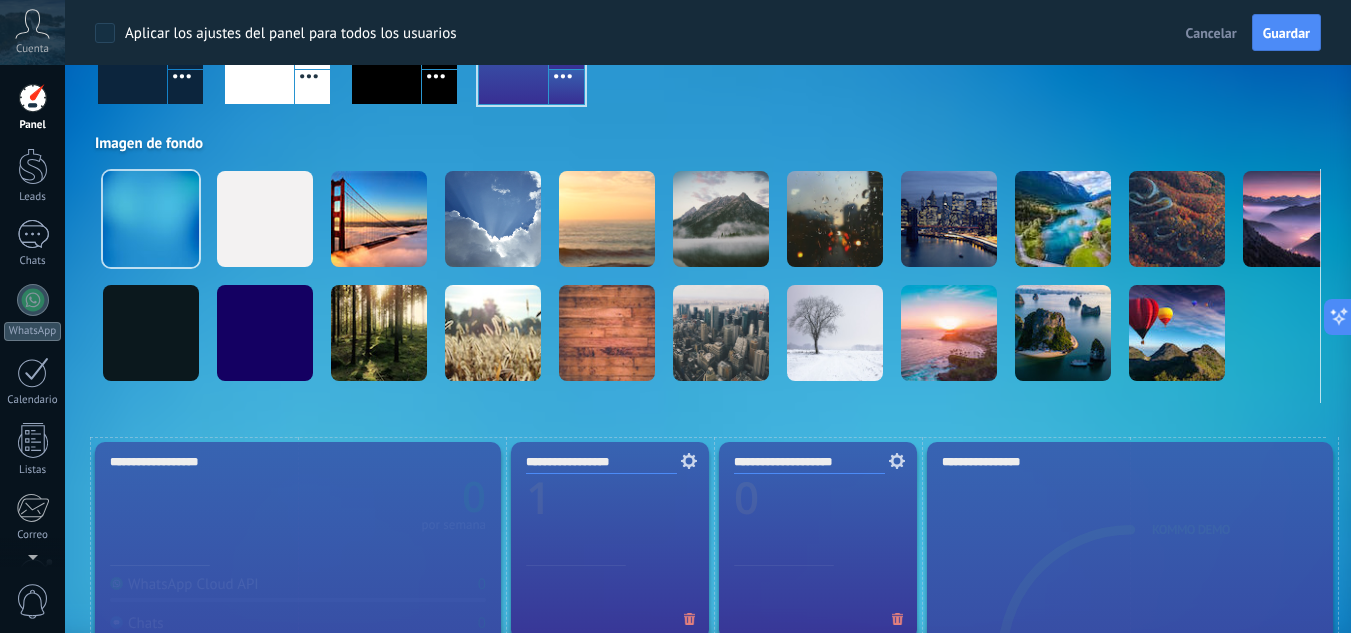 scroll, scrollTop: 272, scrollLeft: 0, axis: vertical 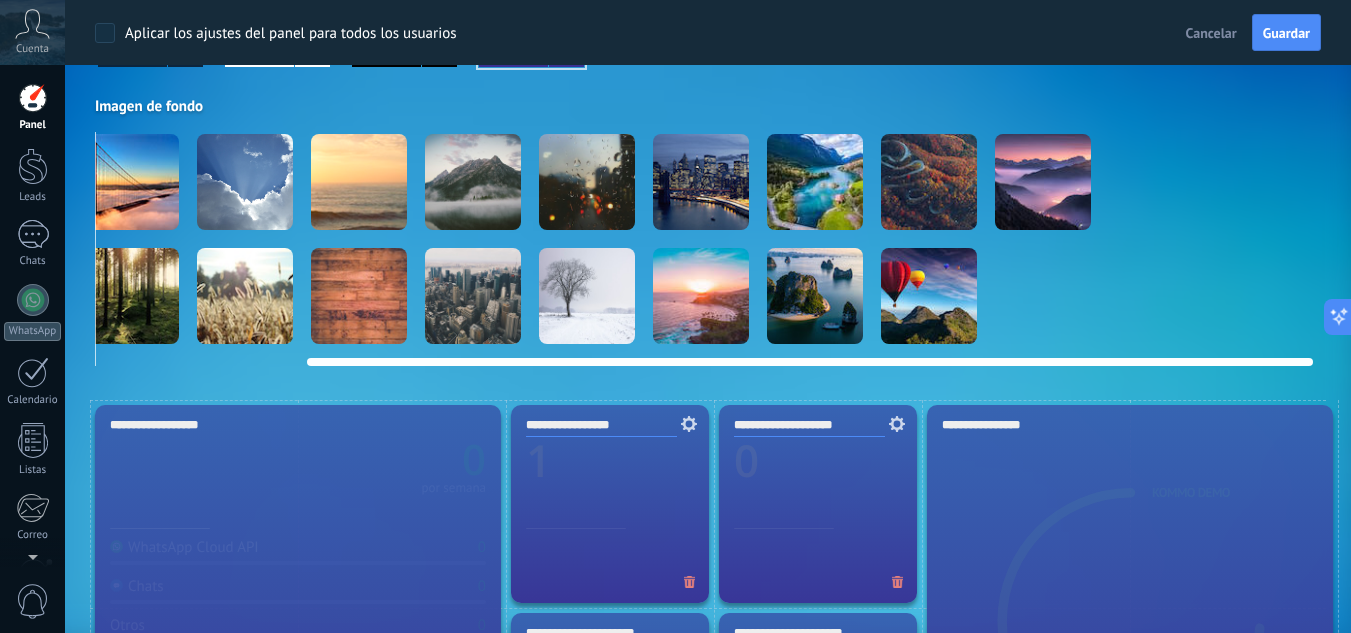 drag, startPoint x: 770, startPoint y: 363, endPoint x: 1055, endPoint y: 385, distance: 285.84787 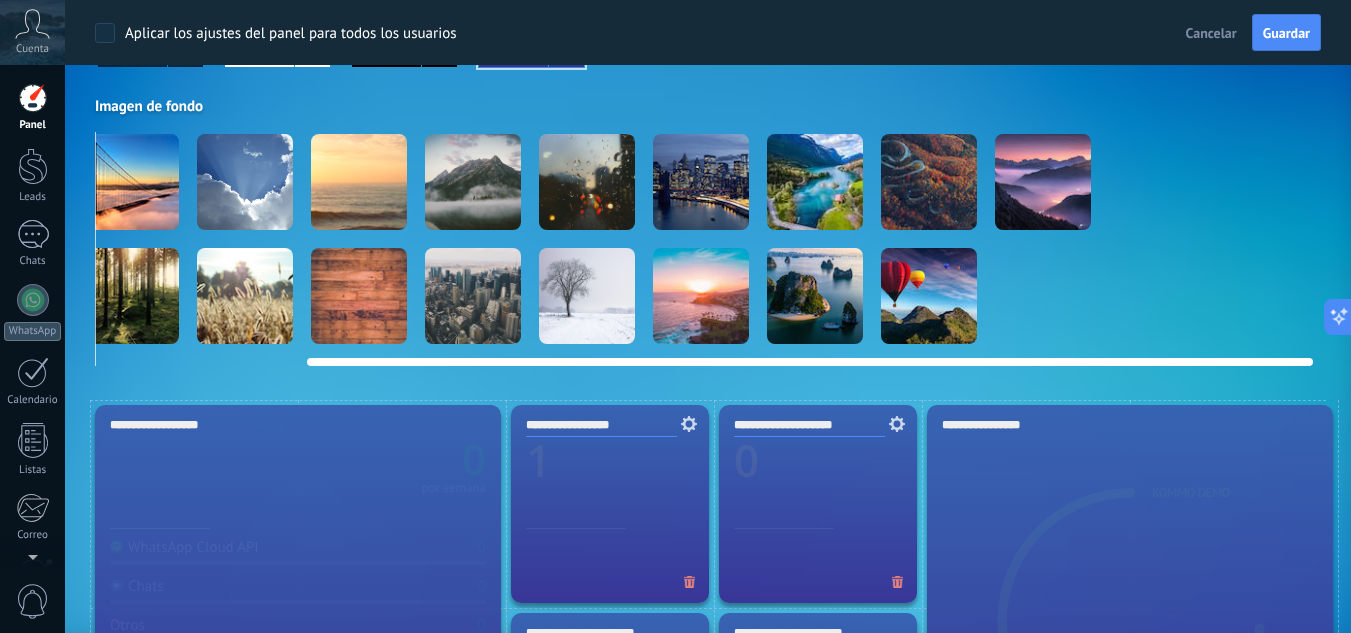 click at bounding box center [1043, 296] 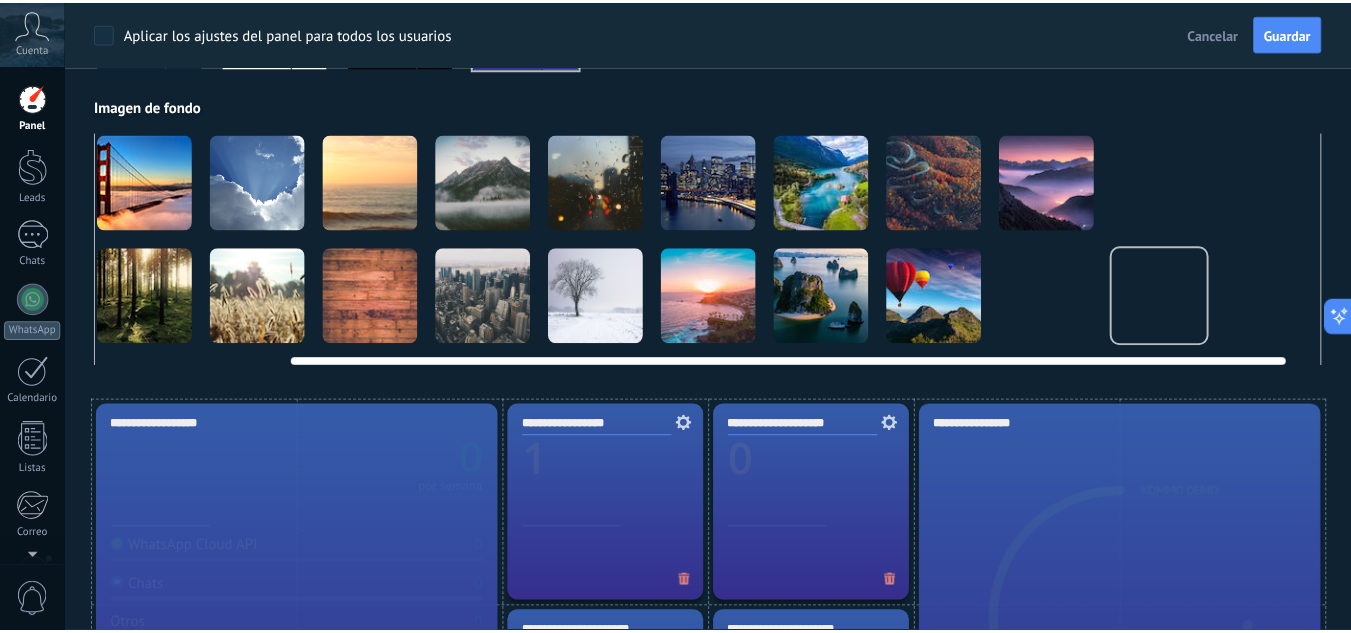 scroll, scrollTop: 0, scrollLeft: 233, axis: horizontal 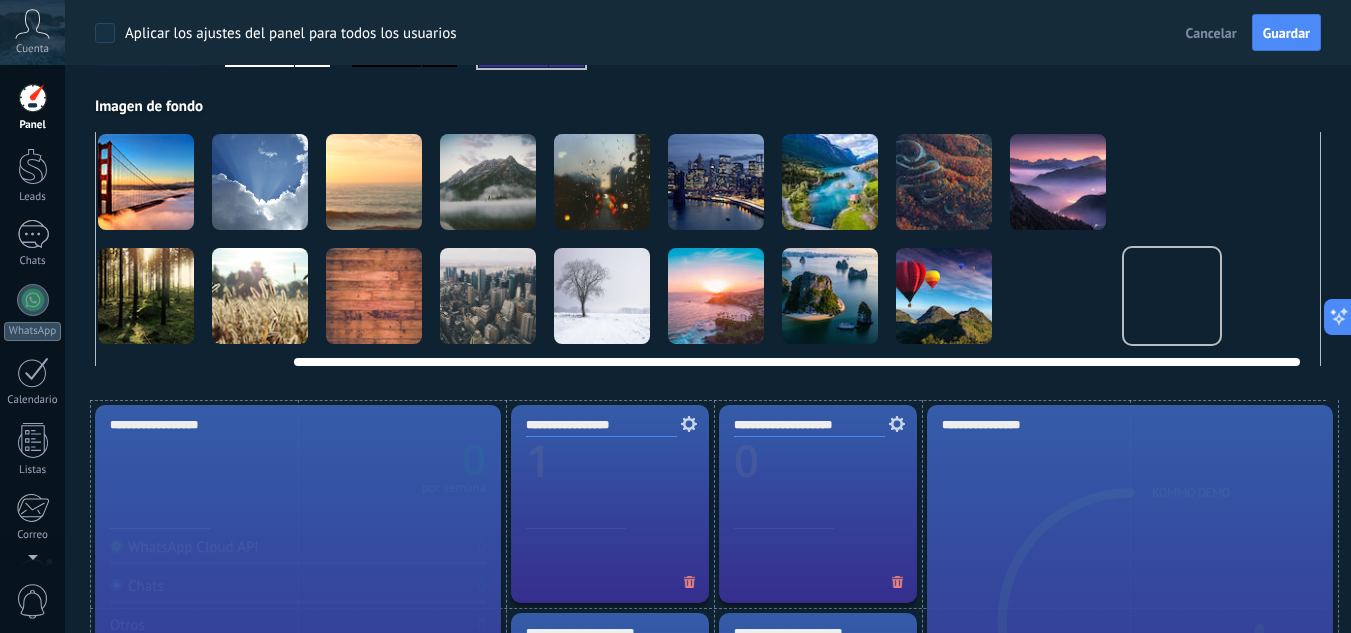 click at bounding box center [1172, 296] 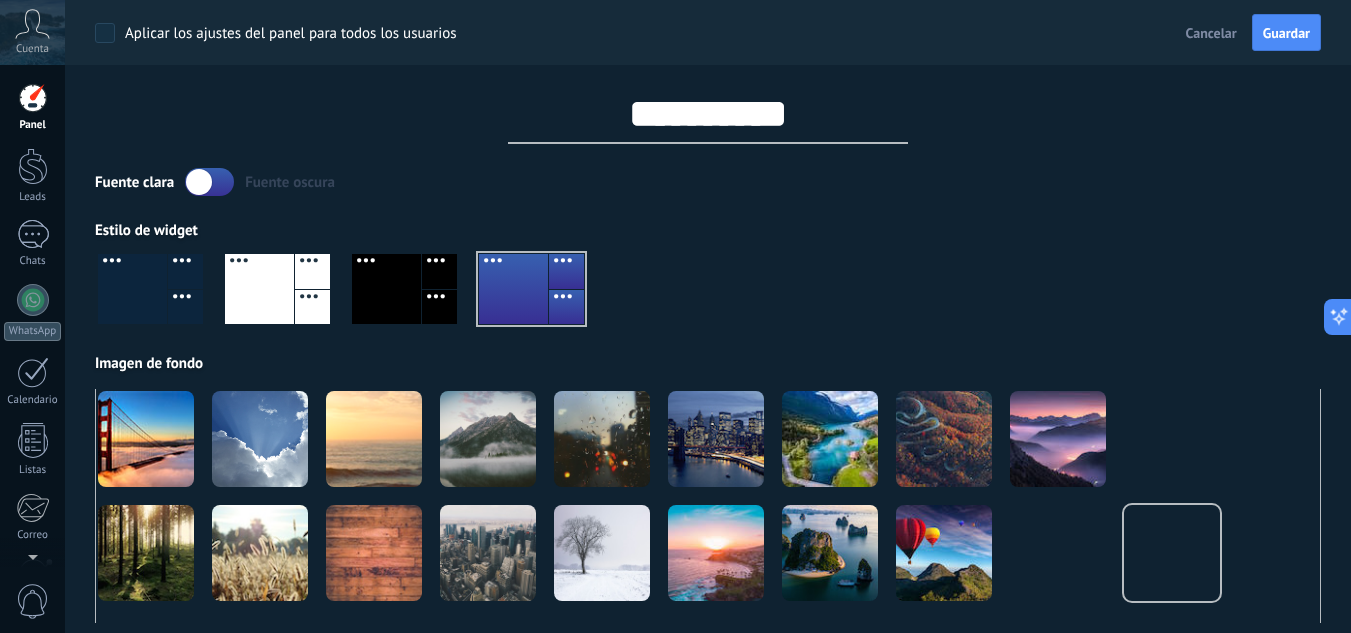 scroll, scrollTop: 0, scrollLeft: 0, axis: both 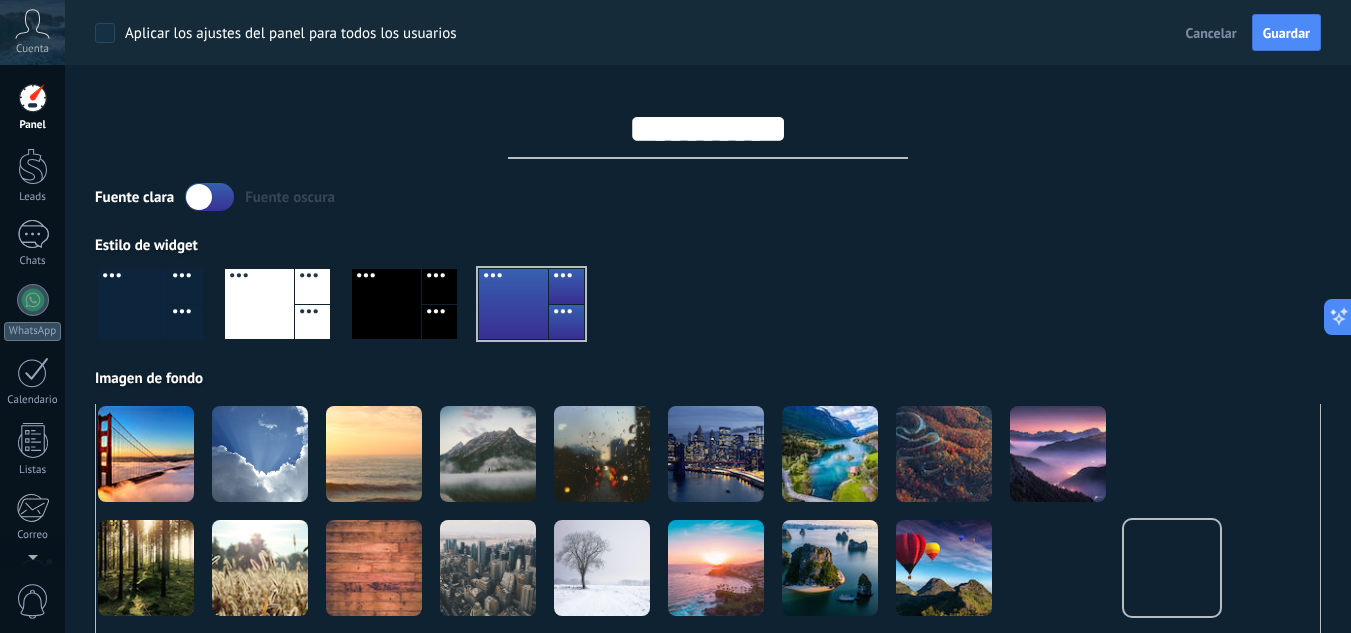 click at bounding box center (132, 304) 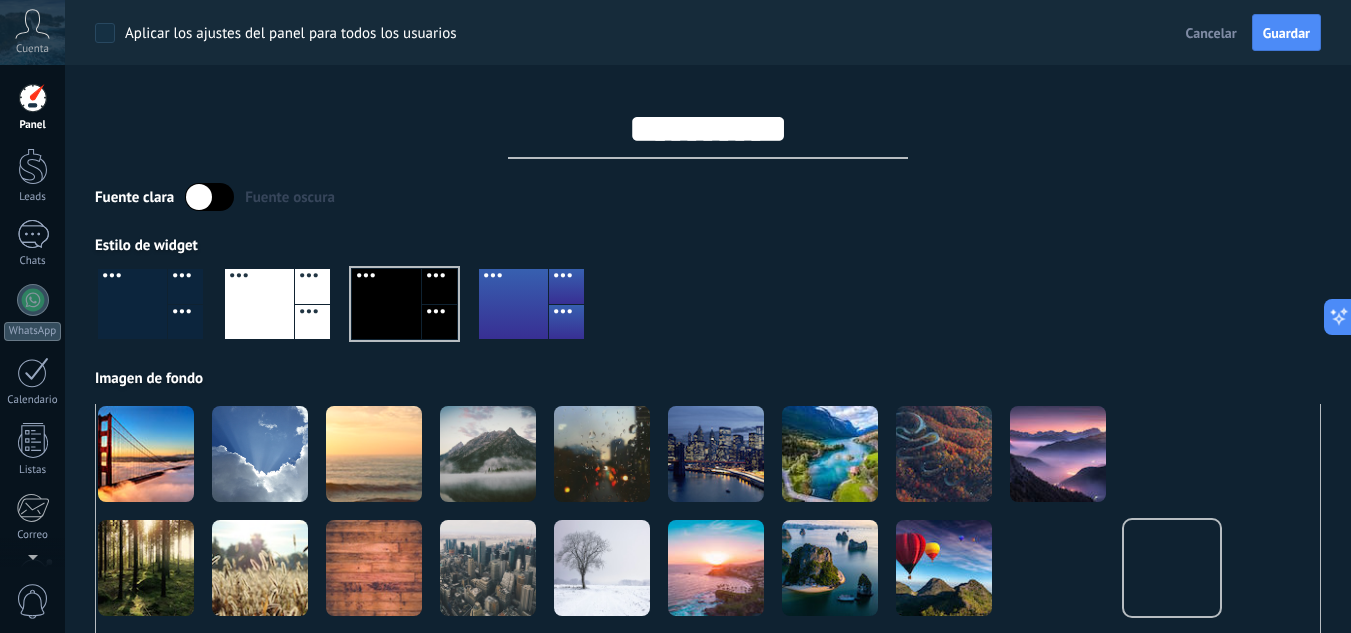 click at bounding box center [132, 304] 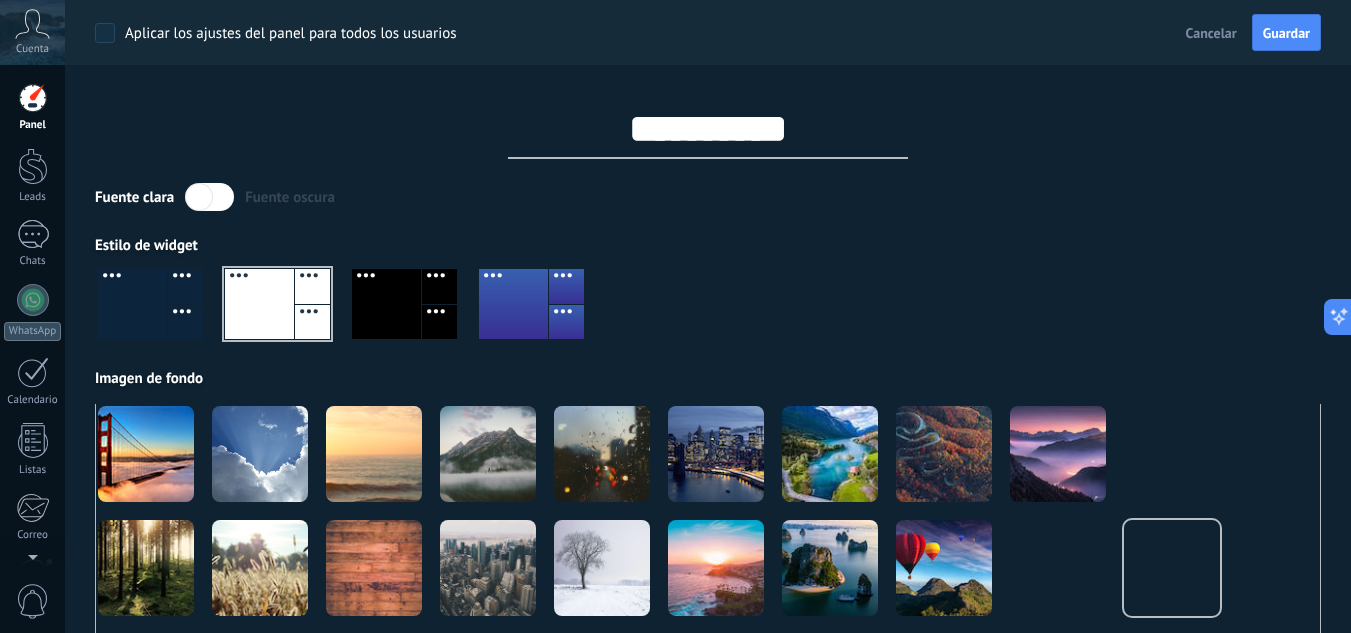 click at bounding box center (185, 322) 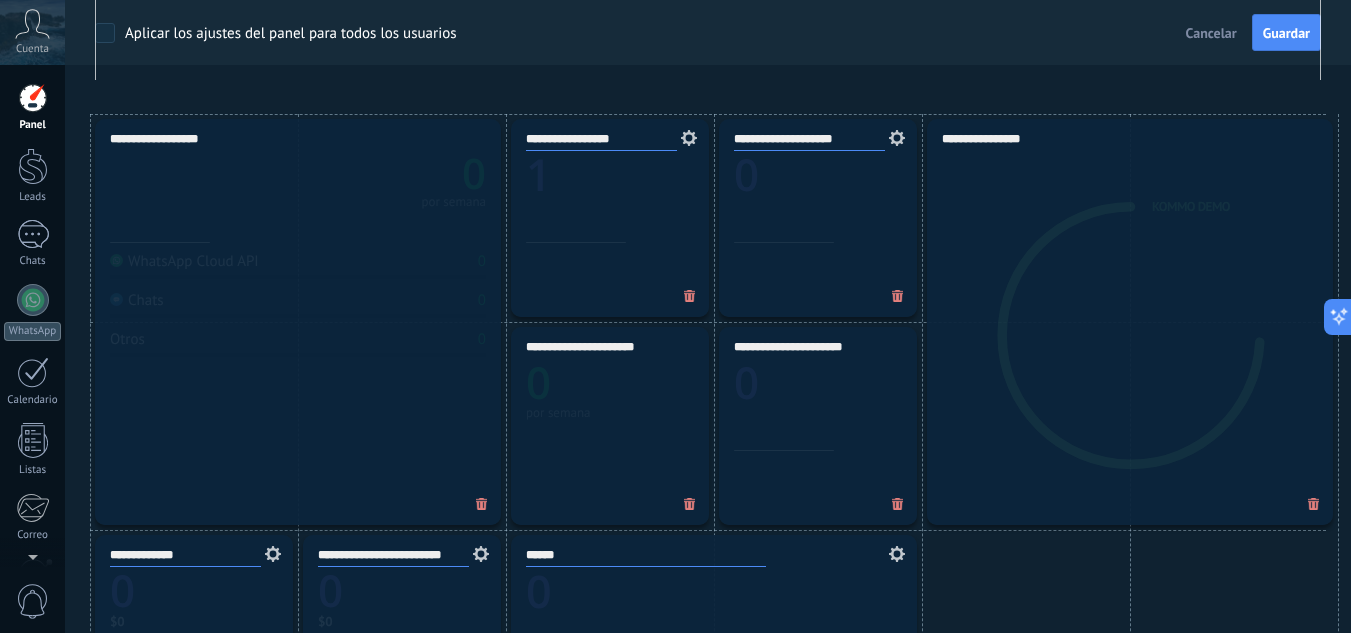 scroll, scrollTop: 561, scrollLeft: 0, axis: vertical 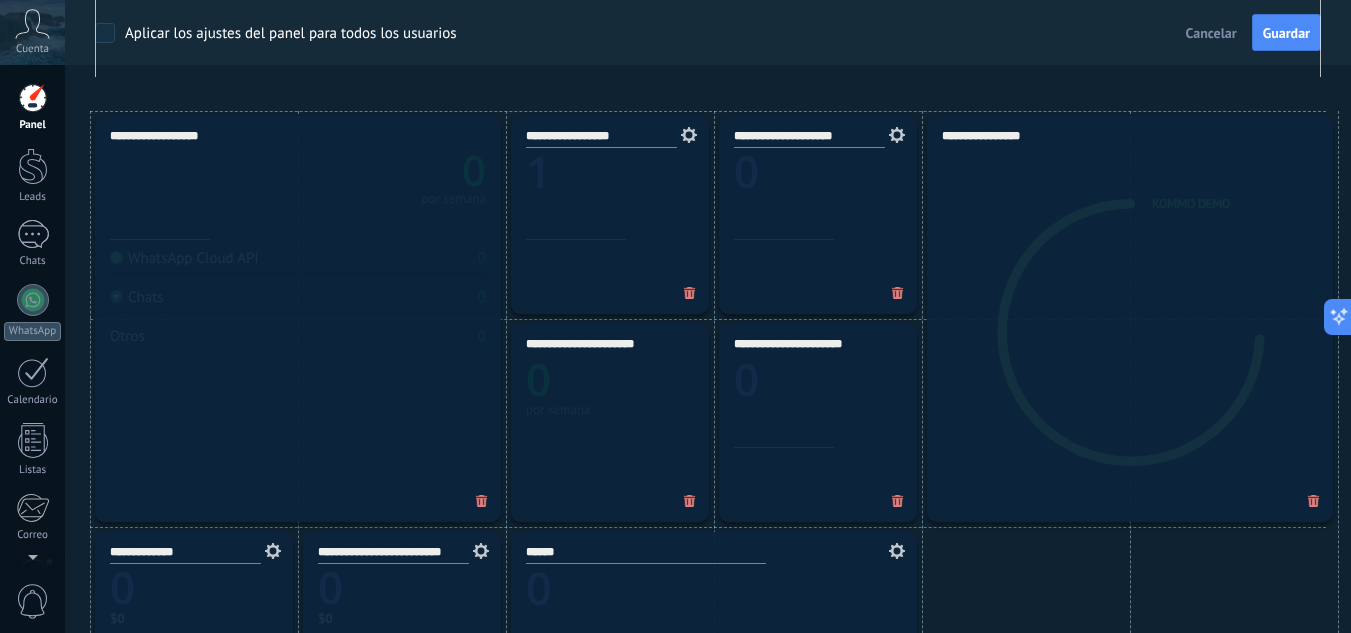 click on "Panel" at bounding box center (32, 107) 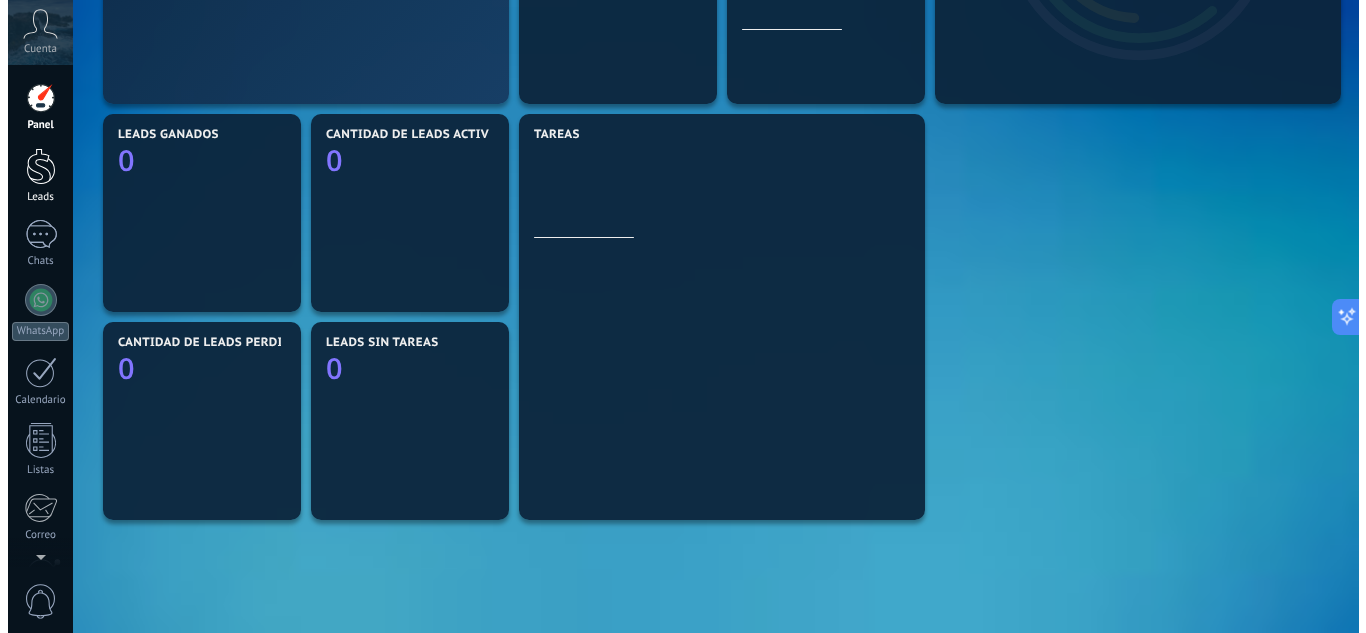 scroll, scrollTop: 0, scrollLeft: 0, axis: both 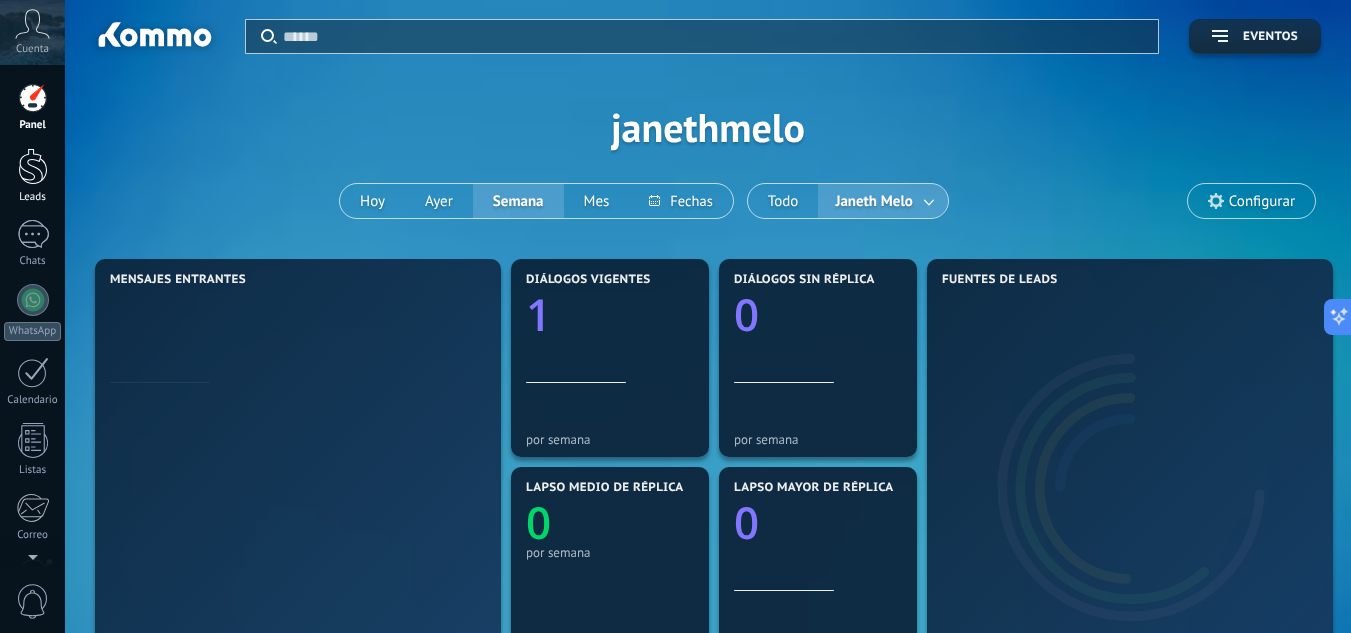 click at bounding box center [33, 166] 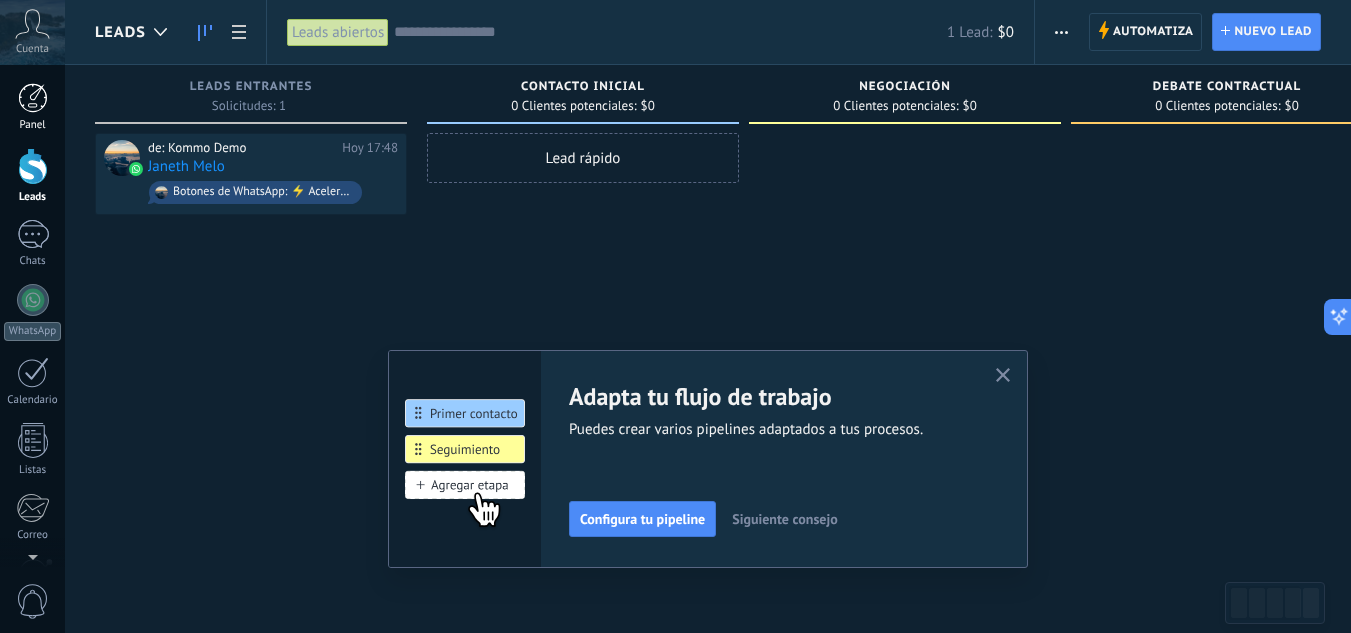 click at bounding box center (33, 98) 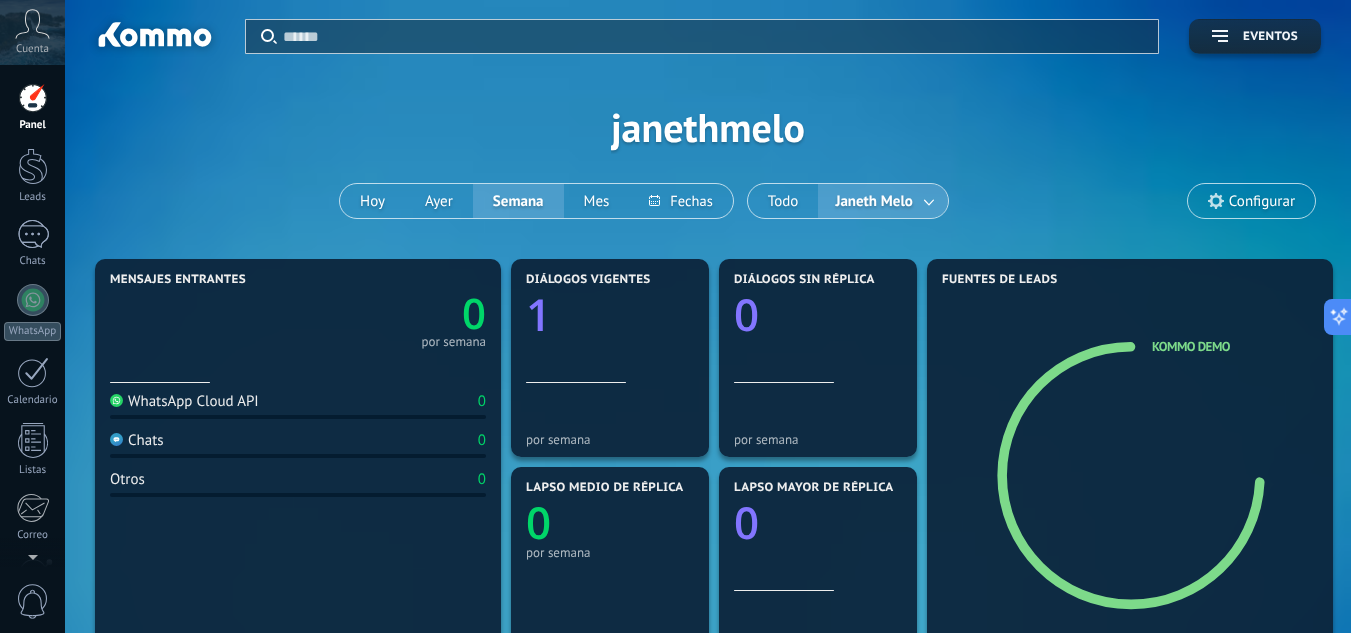 click at bounding box center (33, 98) 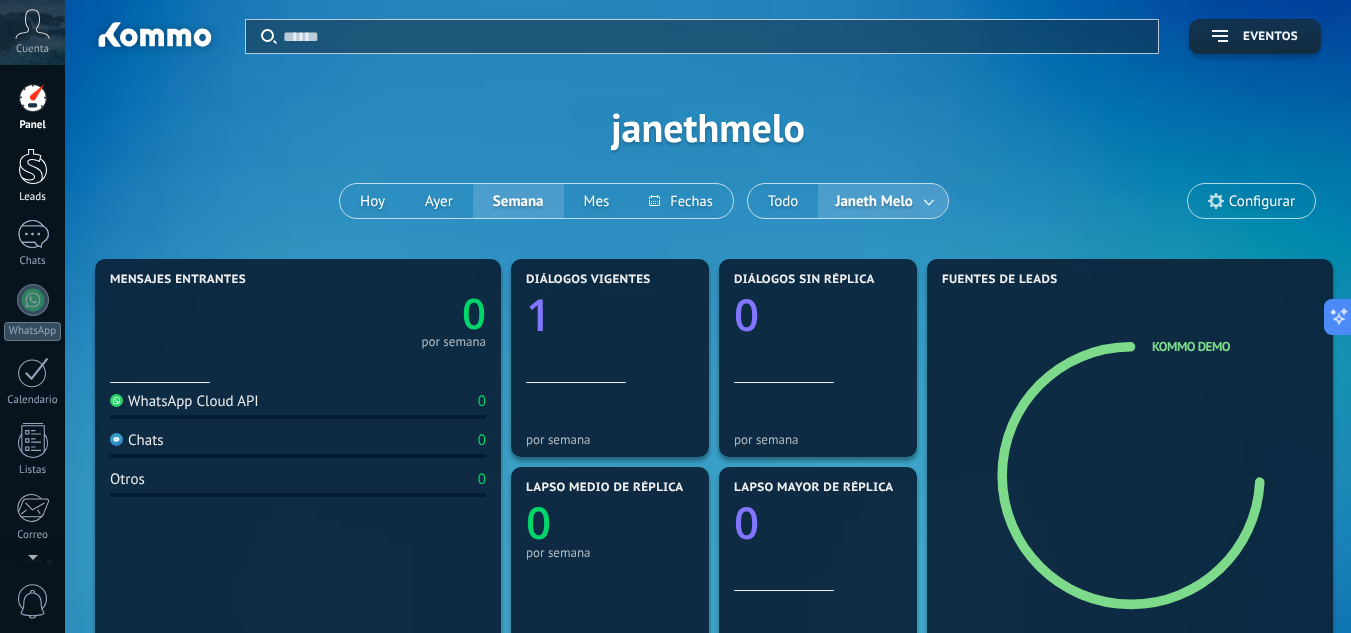 click at bounding box center [33, 166] 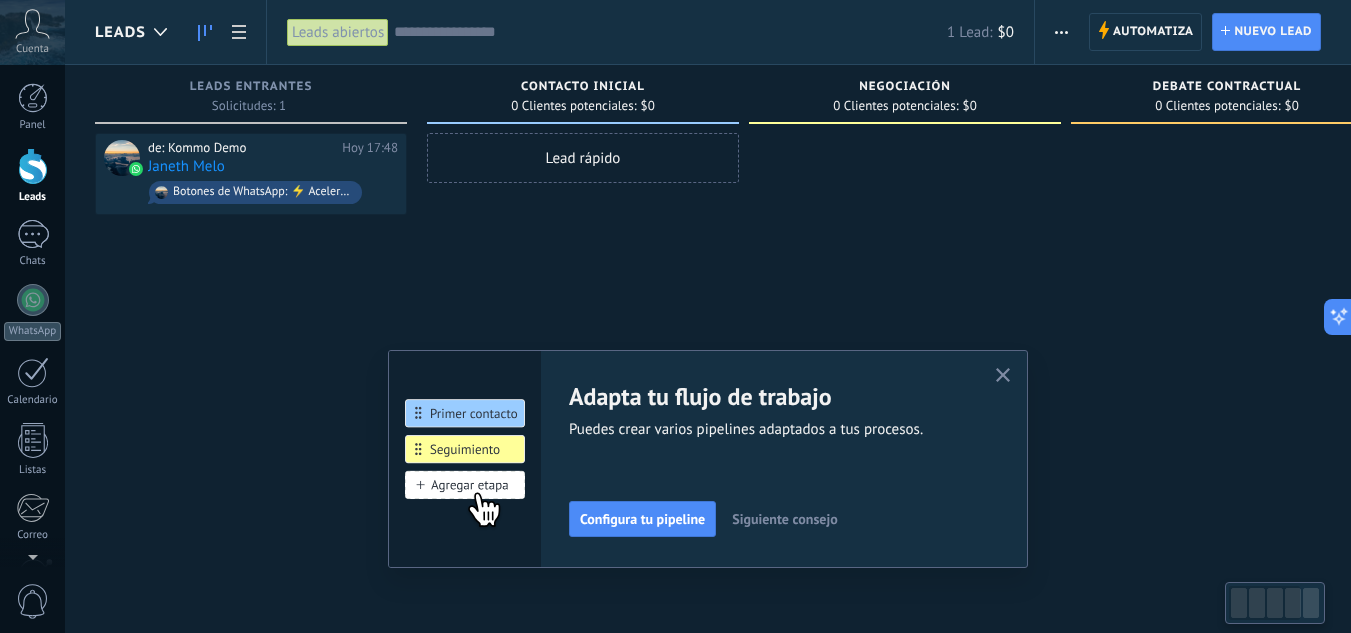 click on "Lead rápido" at bounding box center [583, 319] 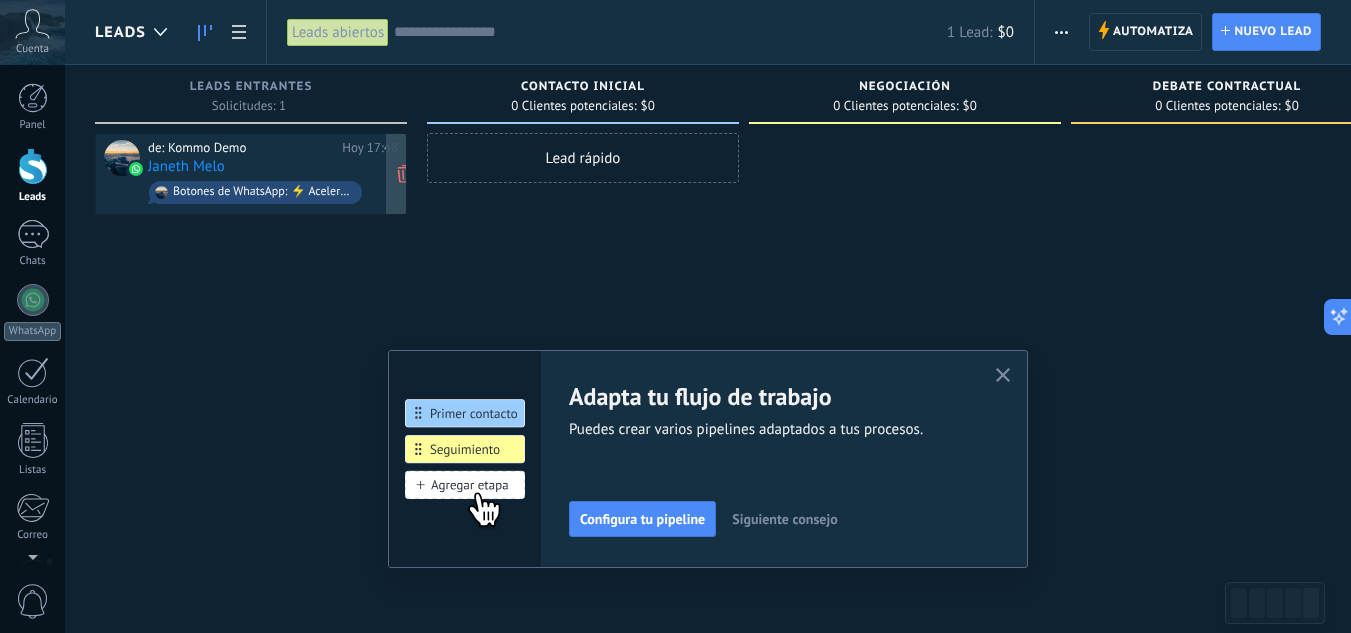 click on "de: Kommo Demo Hoy 17:48 Janeth Melo Botones de WhatsApp:
⚡ Acelera el tiempo de respuesta con los botones de WhatsApp 🚀." at bounding box center (273, 174) 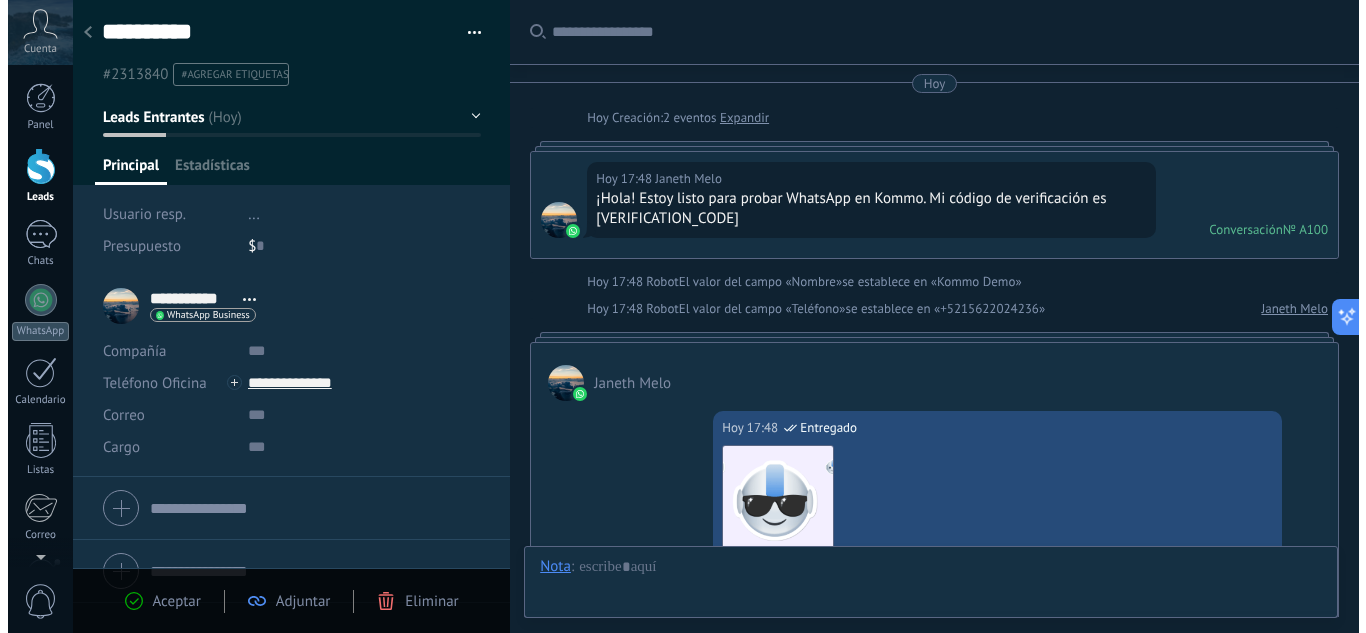 scroll, scrollTop: 30, scrollLeft: 0, axis: vertical 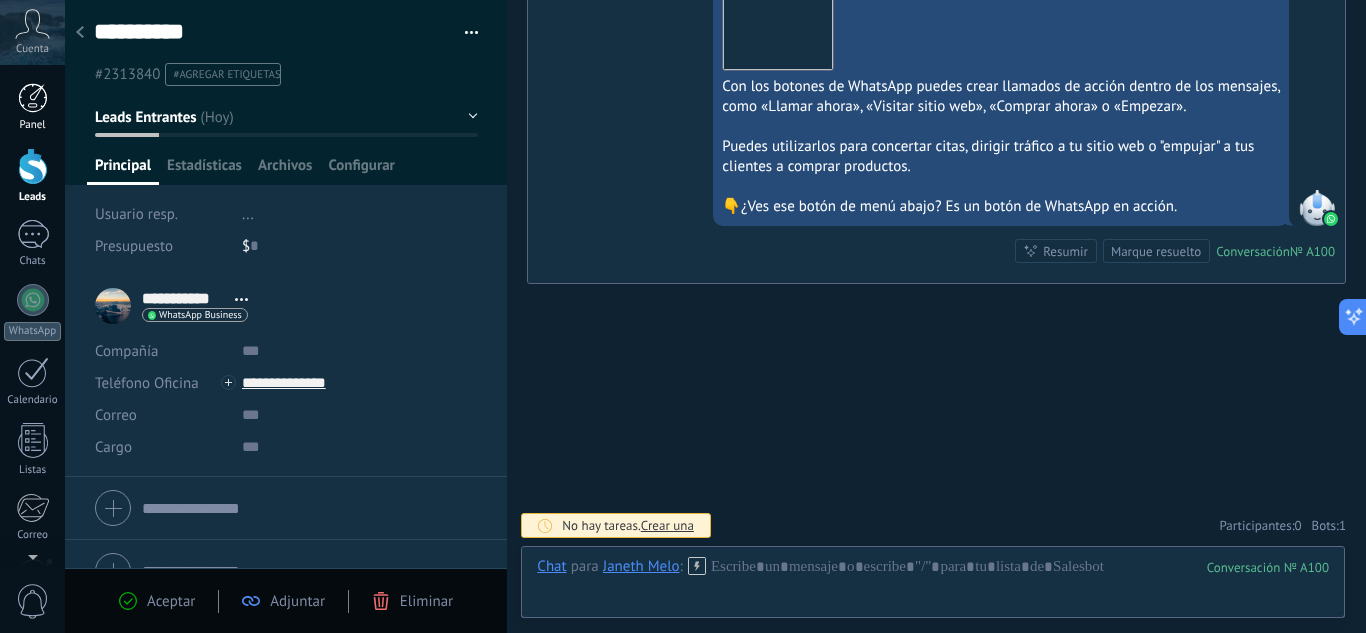 click at bounding box center (33, 98) 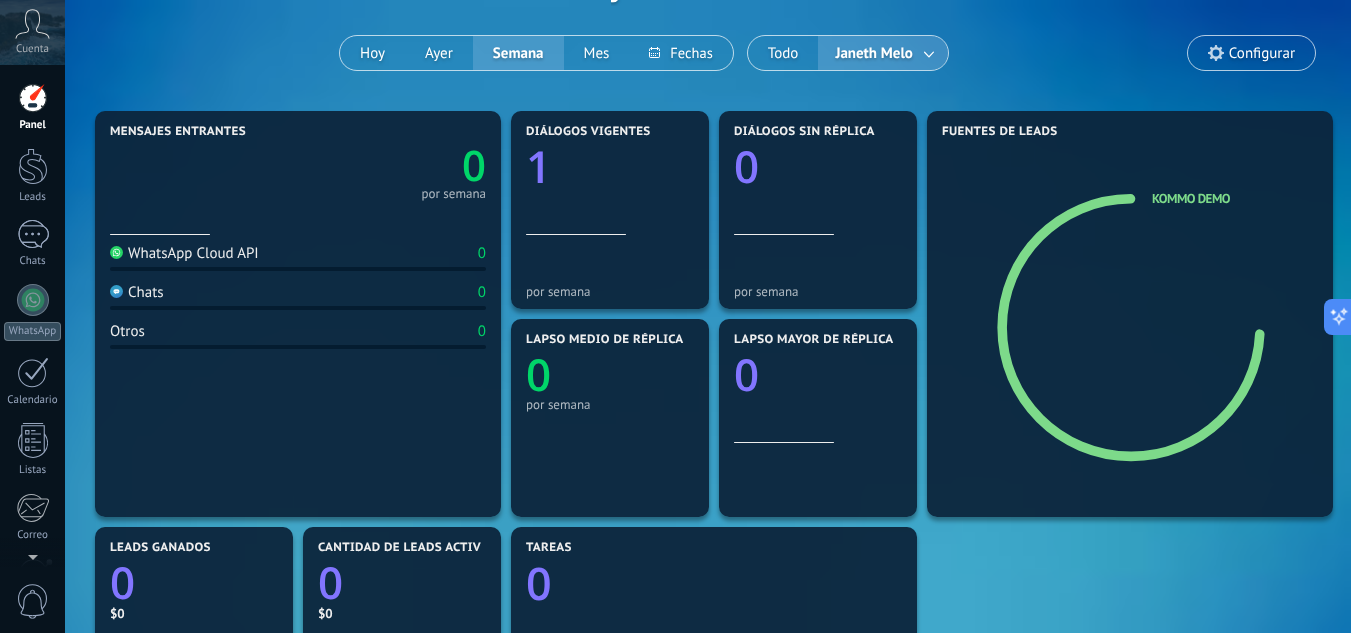 scroll, scrollTop: 14, scrollLeft: 0, axis: vertical 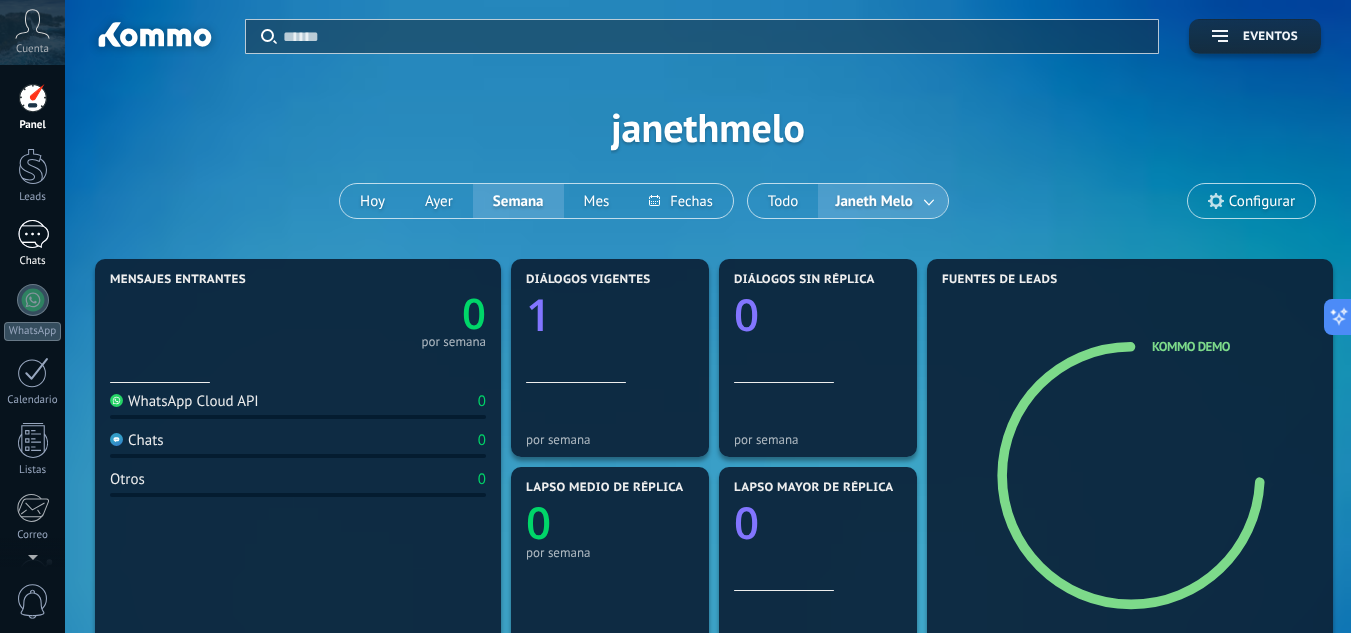 click on "Chats" at bounding box center [33, 261] 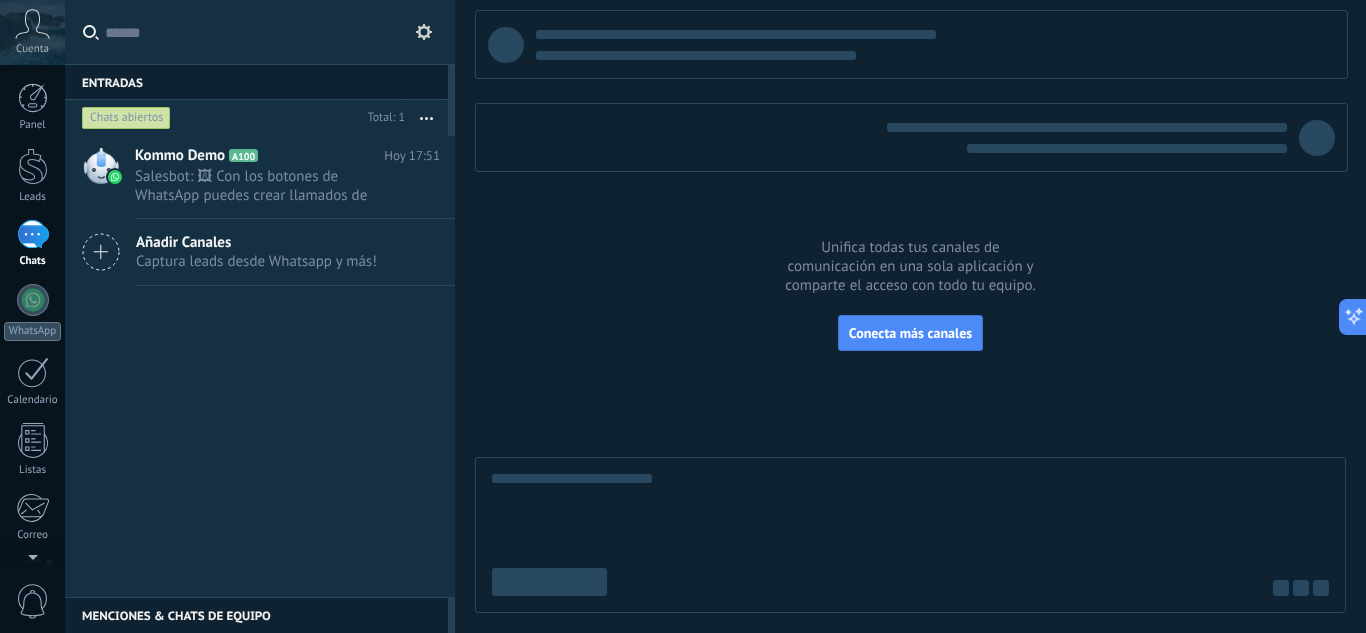 click on "Captura leads desde Whatsapp y más!" at bounding box center [256, 261] 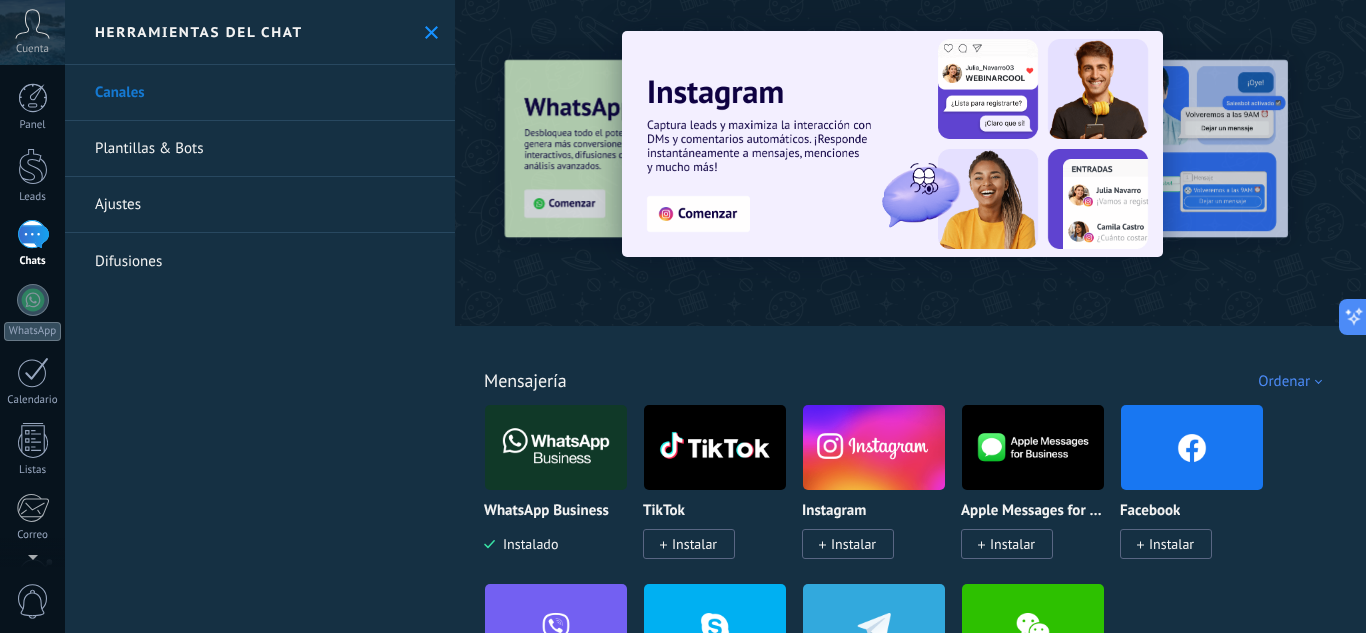 click at bounding box center (556, 447) 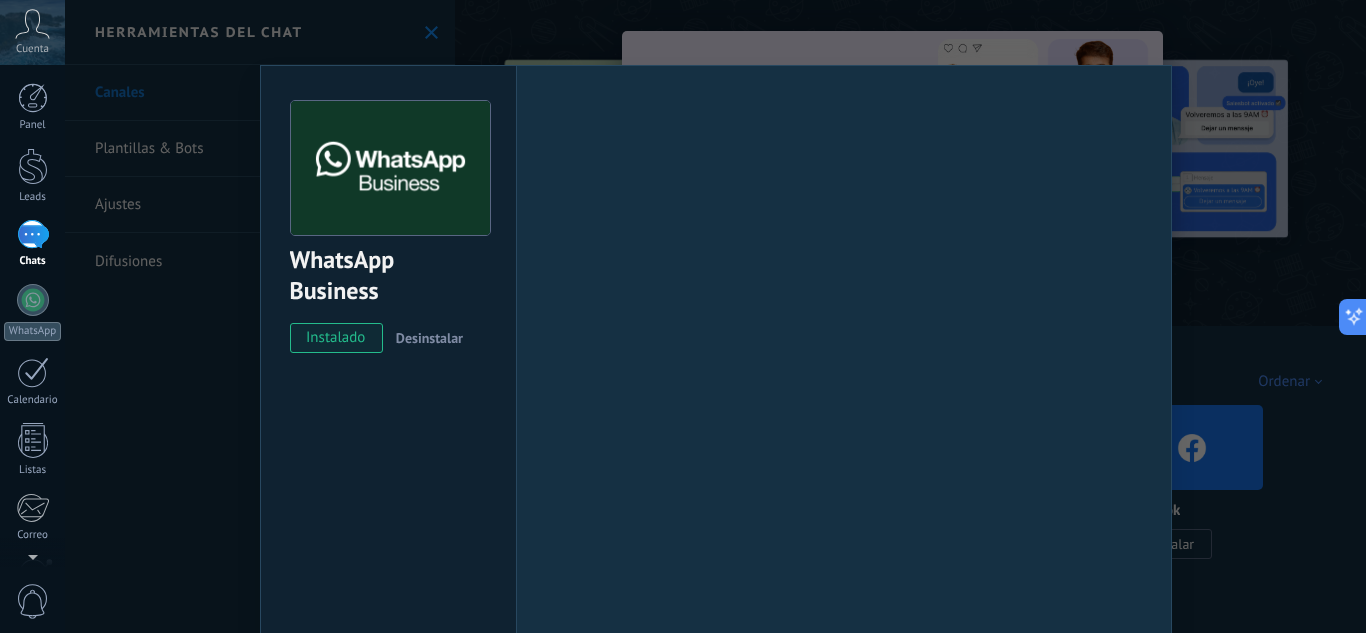 click on "Configuraciones Autorizaciones Esta pestaña registra a los usuarios que han concedido acceso a las integración a esta cuenta. Si deseas remover la posibilidad que un usuario pueda enviar solicitudes a la cuenta en nombre de esta integración, puedes revocar el acceso. Si el acceso a todos los usuarios es revocado, la integración dejará de funcionar. Esta aplicacion está instalada, pero nadie le ha dado acceso aun. WhatsApp Cloud API más _:  Guardar" at bounding box center (844, 362) 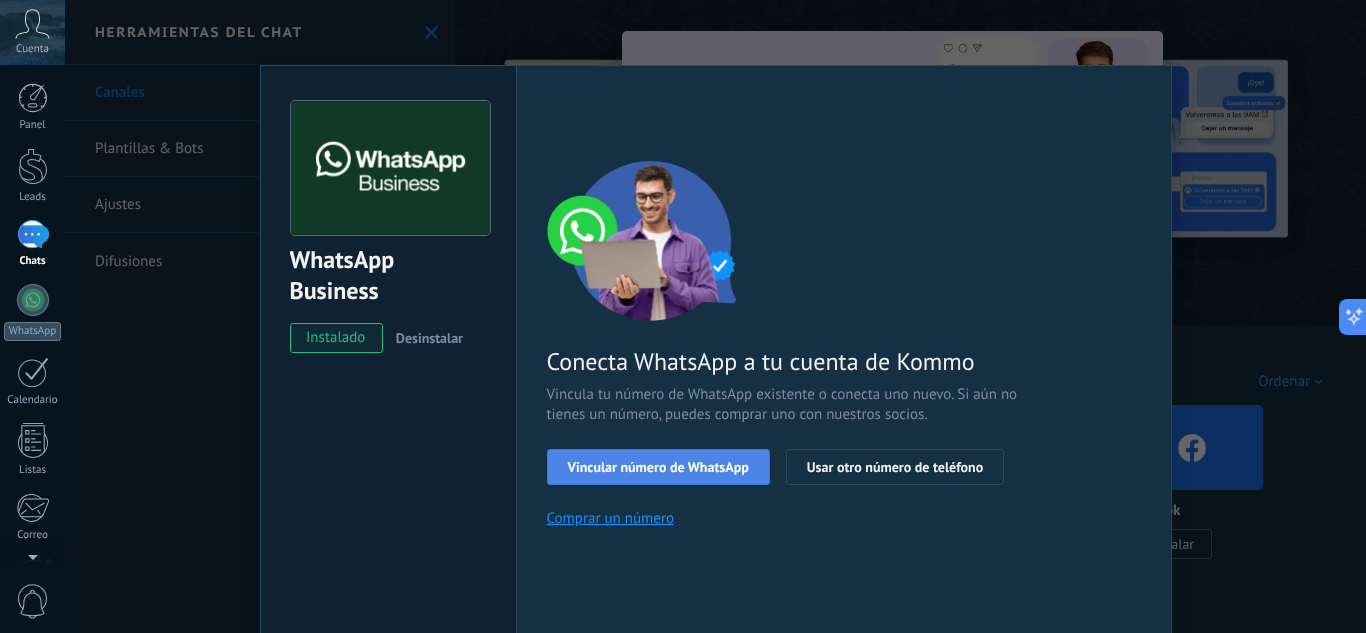 click on "Vincular número de WhatsApp" at bounding box center (658, 467) 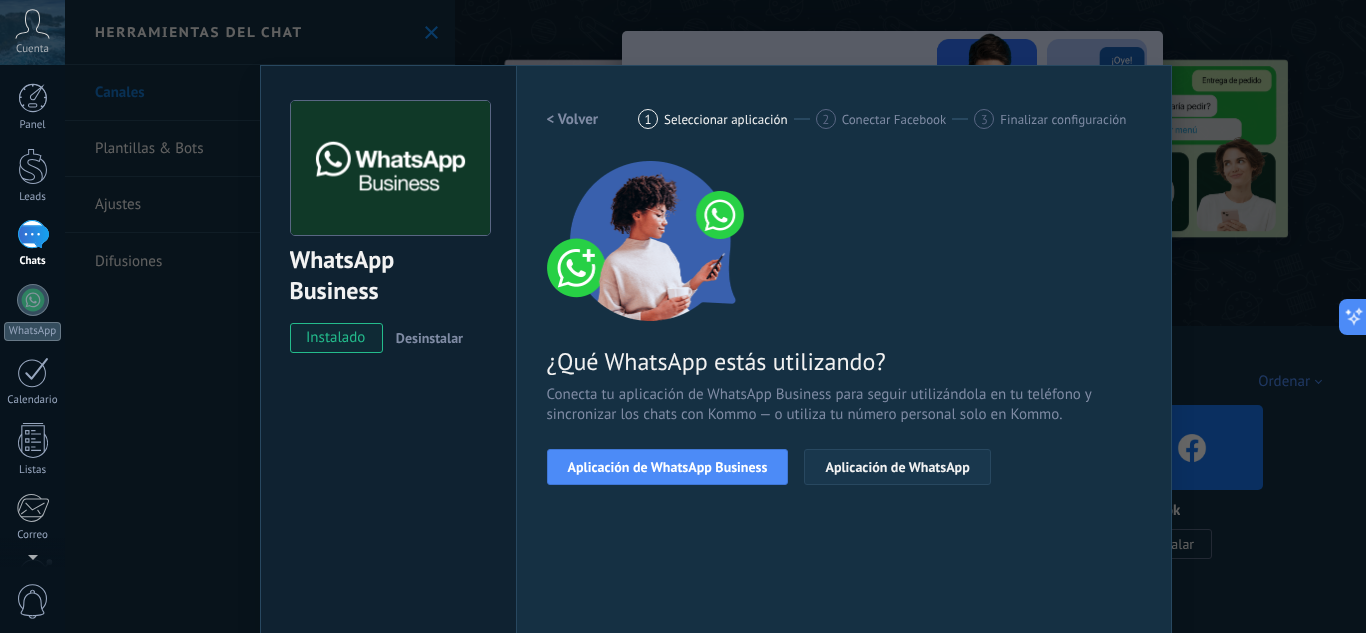 click on "Aplicación de WhatsApp" at bounding box center [897, 467] 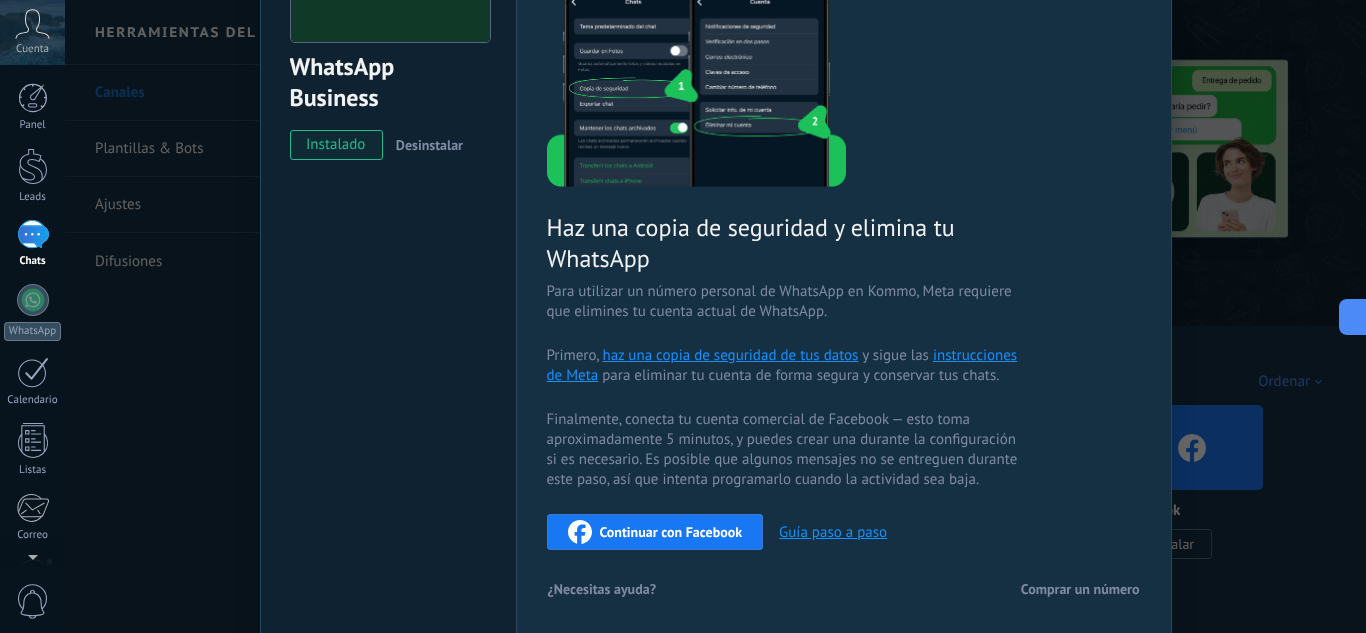 scroll, scrollTop: 197, scrollLeft: 0, axis: vertical 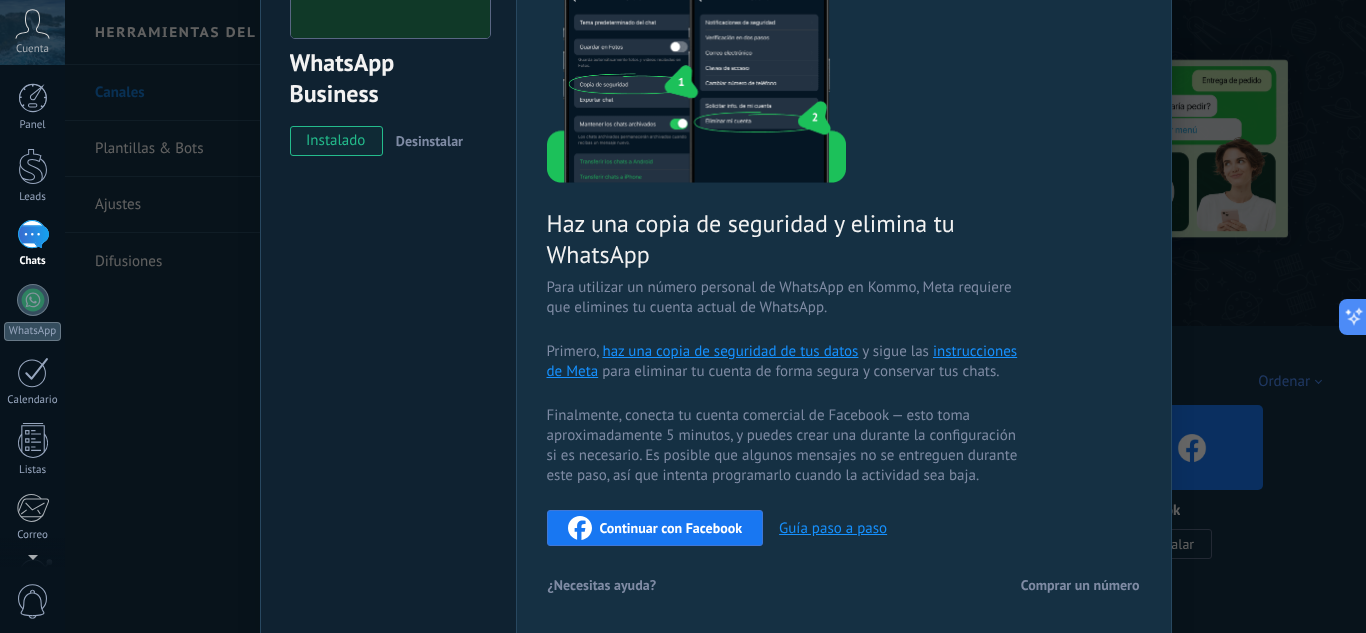 drag, startPoint x: 1360, startPoint y: 327, endPoint x: 1365, endPoint y: 385, distance: 58.21512 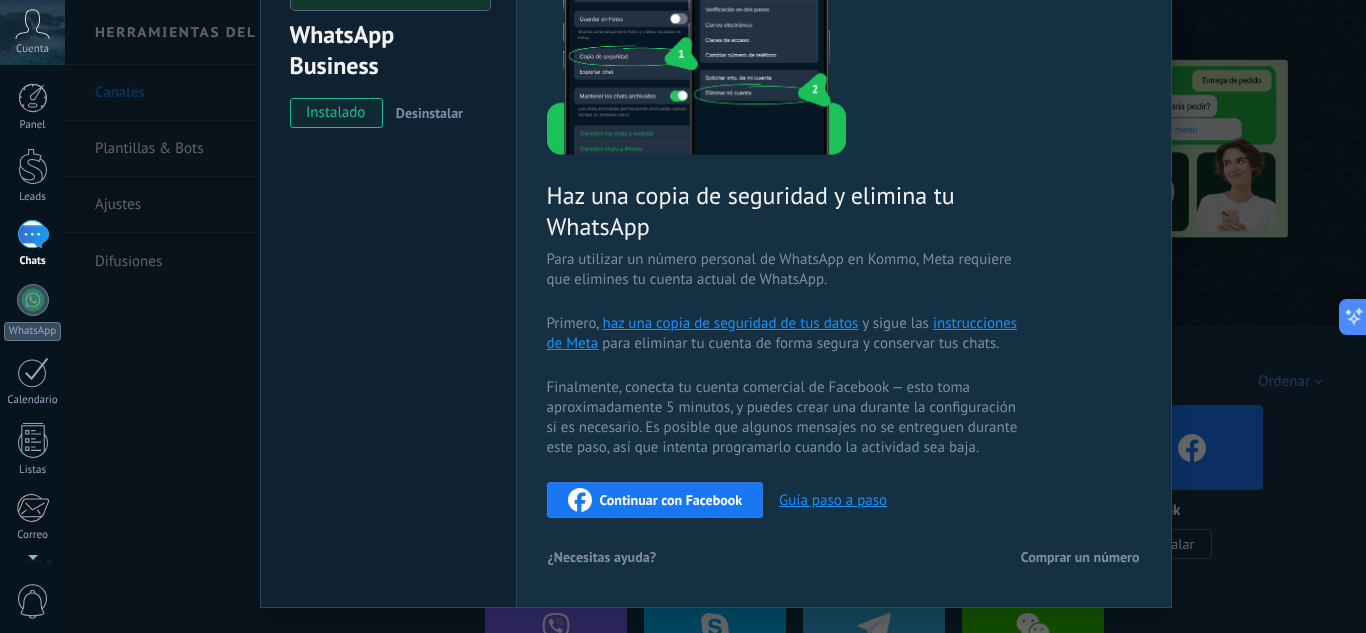 click on "WhatsApp Business instalado Desinstalar Configuraciones Autorizaciones Esta pestaña registra a los usuarios que han concedido acceso a las integración a esta cuenta. Si deseas remover la posibilidad que un usuario pueda enviar solicitudes a la cuenta en nombre de esta integración, puedes revocar el acceso. Si el acceso a todos los usuarios es revocado, la integración dejará de funcionar. Esta aplicacion está instalada, pero nadie le ha dado acceso aun. WhatsApp Cloud API más _:  Guardar < Volver 1 Seleccionar aplicación 2 Conectar Facebook  3 Finalizar configuración Haz una copia de seguridad y elimina tu WhatsApp Para utilizar un número personal de WhatsApp en Kommo, Meta requiere que elimines tu cuenta actual de WhatsApp. Primero,    haz una copia de seguridad de tus datos   y sigue las   instrucciones de Meta   para eliminar tu cuenta de forma segura y conservar tus chats. Continuar con Facebook Guía paso a paso ¿Necesitas ayuda? Comprar un número" at bounding box center [715, 316] 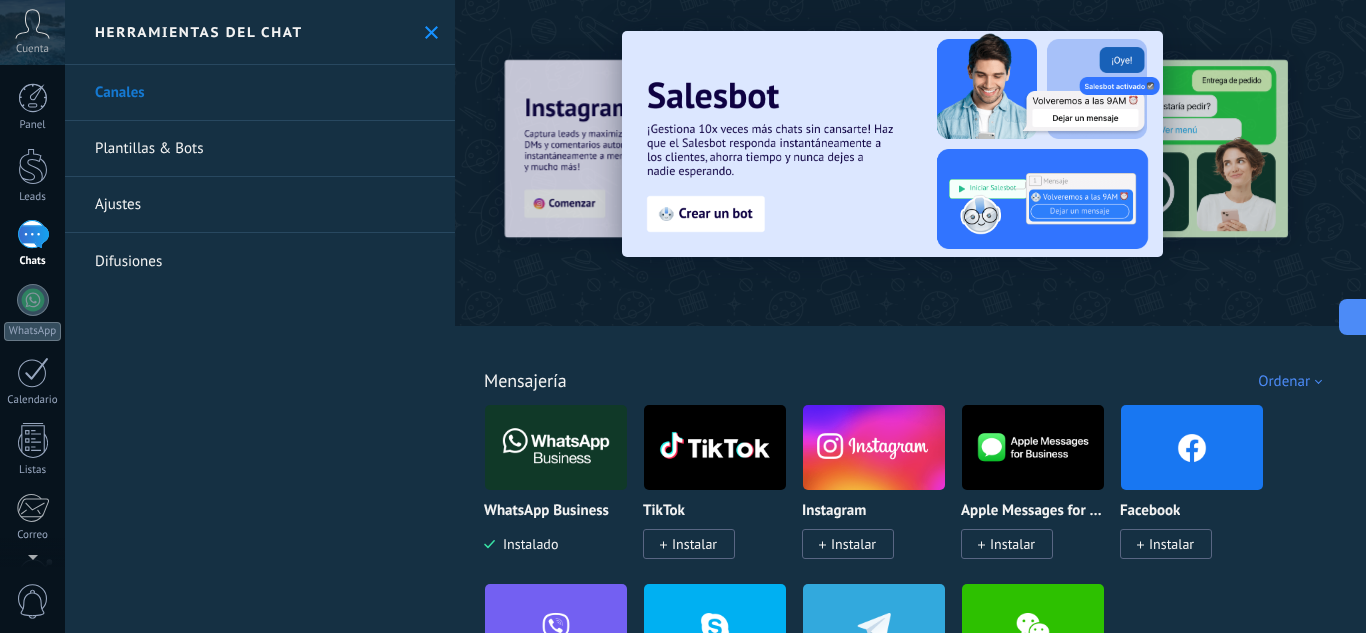 click at bounding box center [431, 32] 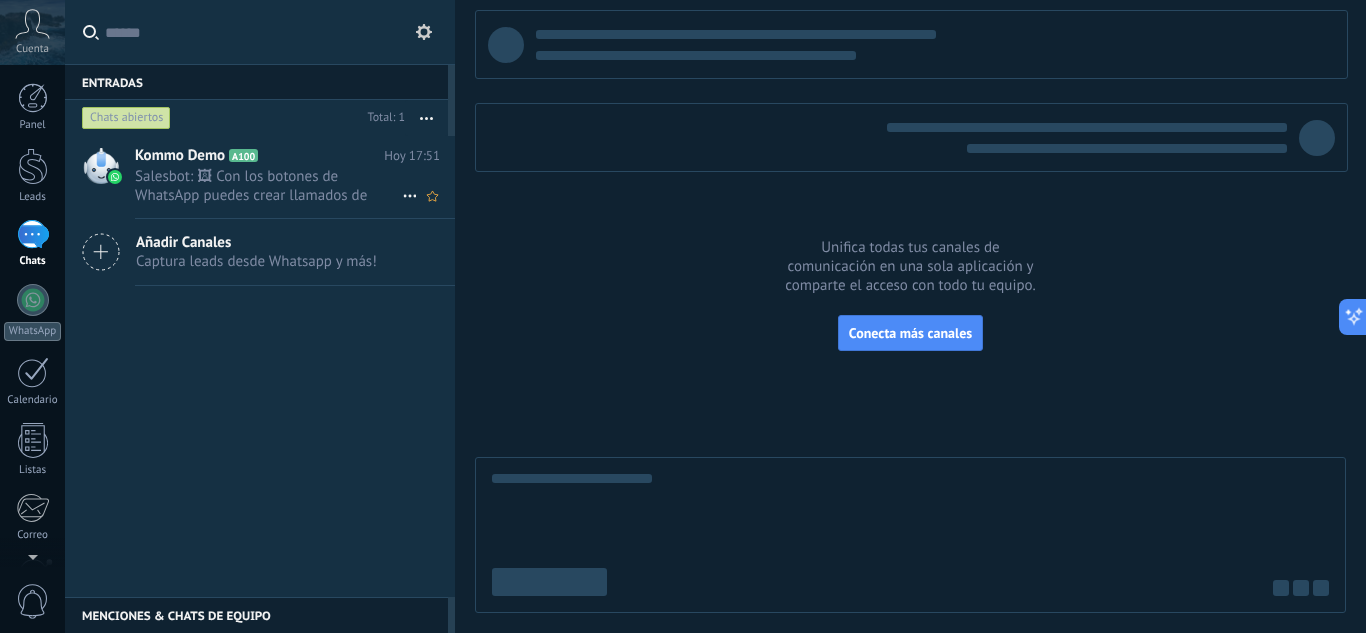click on "Salesbot: 🖼 Con los botones de WhatsApp puedes crear llamados de acción dentro de los mensajes, como «Llamar ahora», «Vi..." at bounding box center [268, 186] 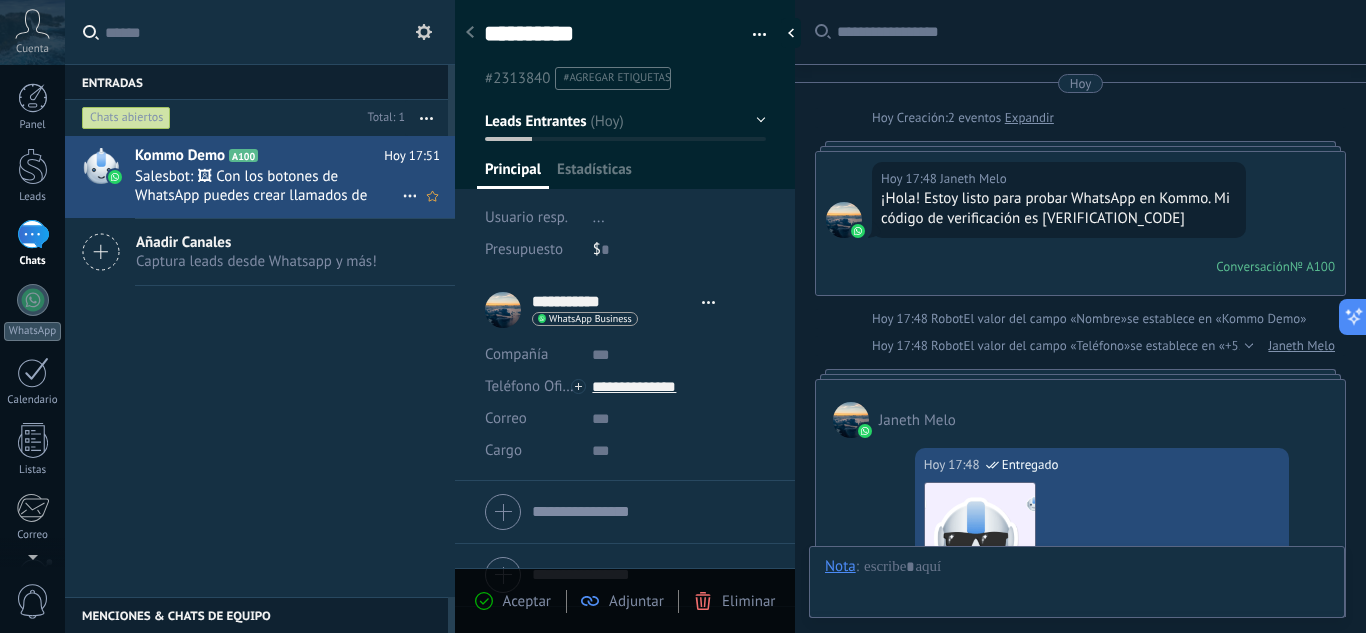 scroll, scrollTop: 30, scrollLeft: 0, axis: vertical 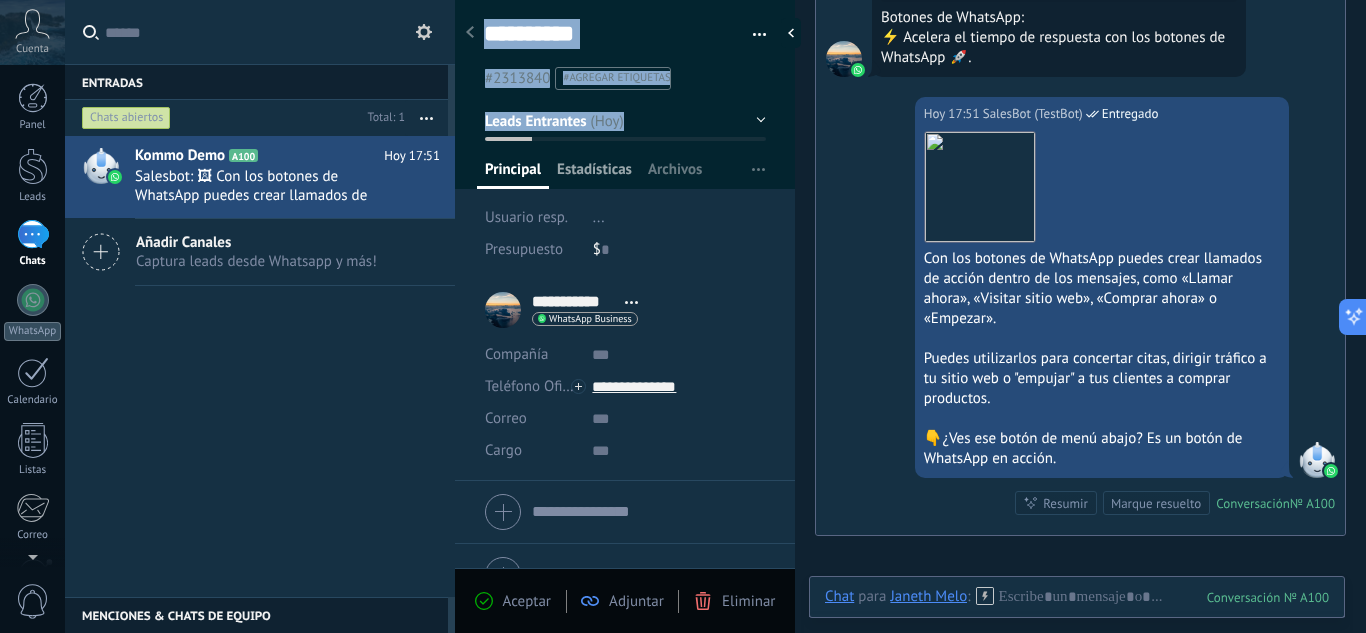drag, startPoint x: 605, startPoint y: 154, endPoint x: 613, endPoint y: 178, distance: 25.298222 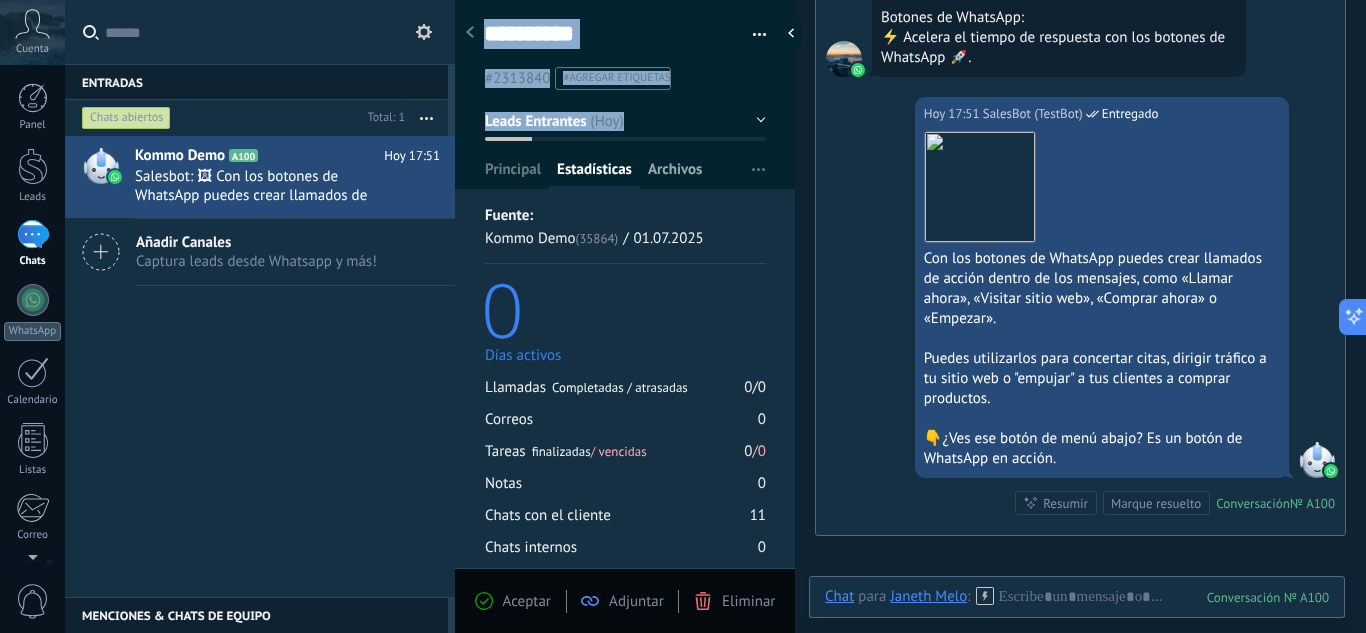 click on "Archivos" at bounding box center (513, 174) 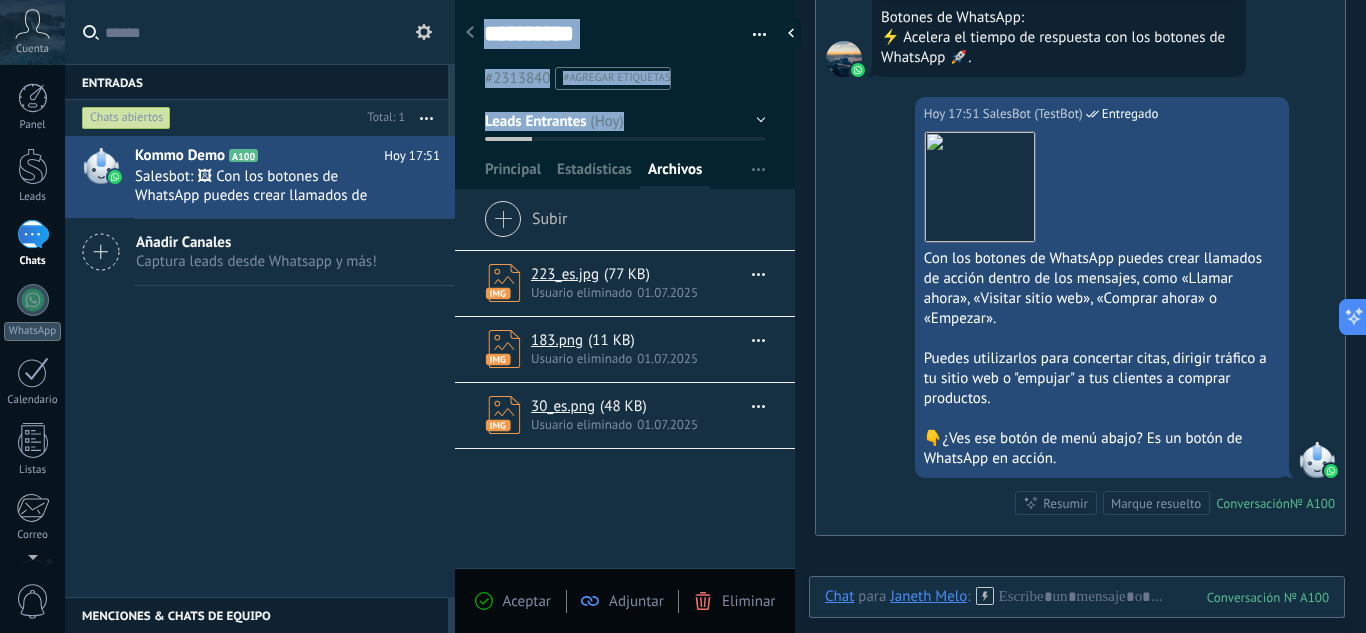 click on "Añadir Canales" at bounding box center (256, 242) 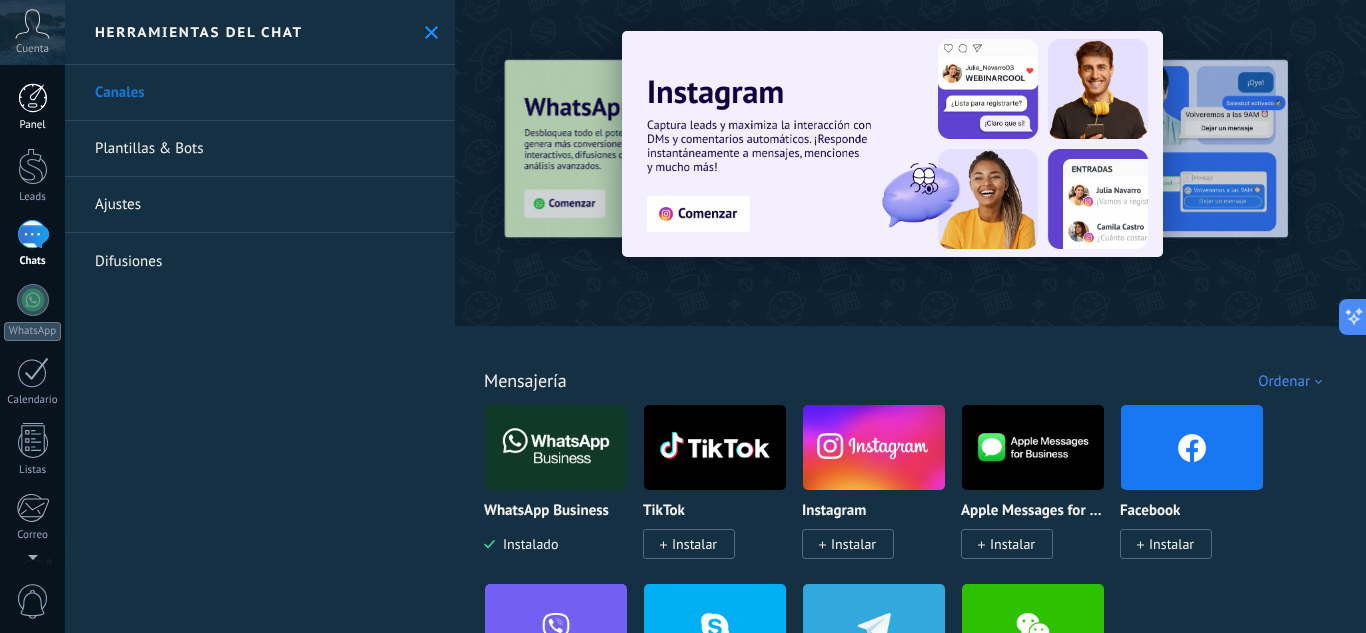 click at bounding box center [33, 98] 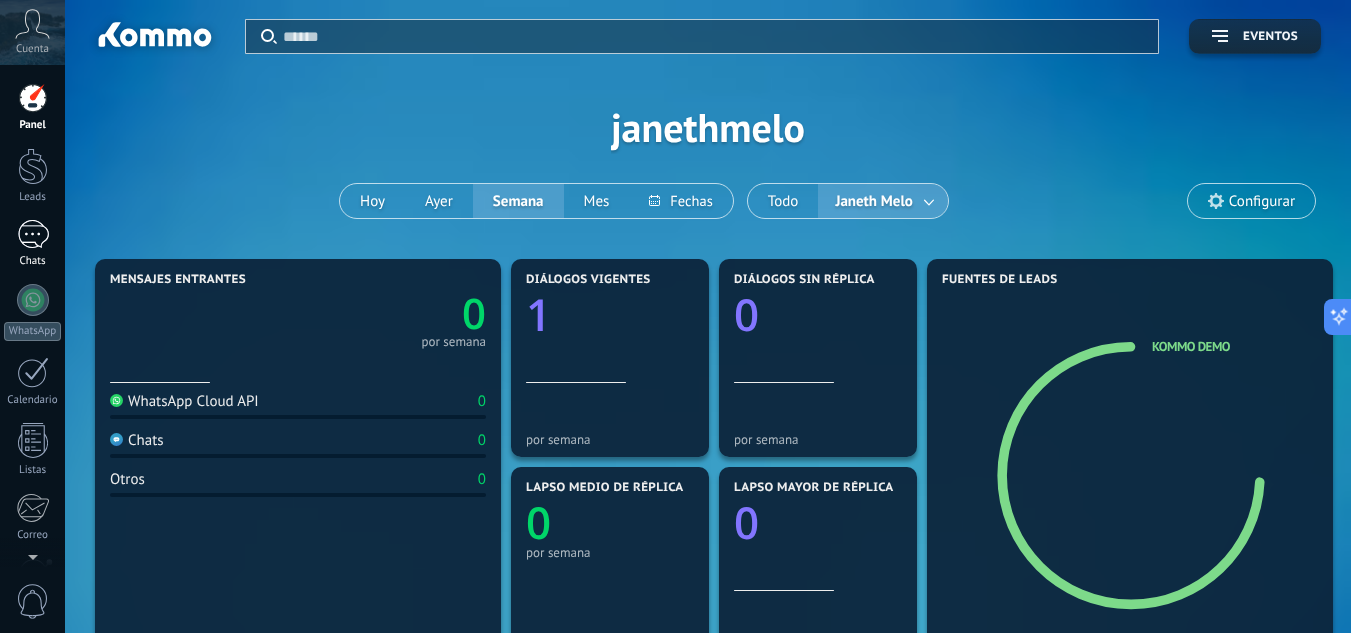 click on "1" at bounding box center (33, 234) 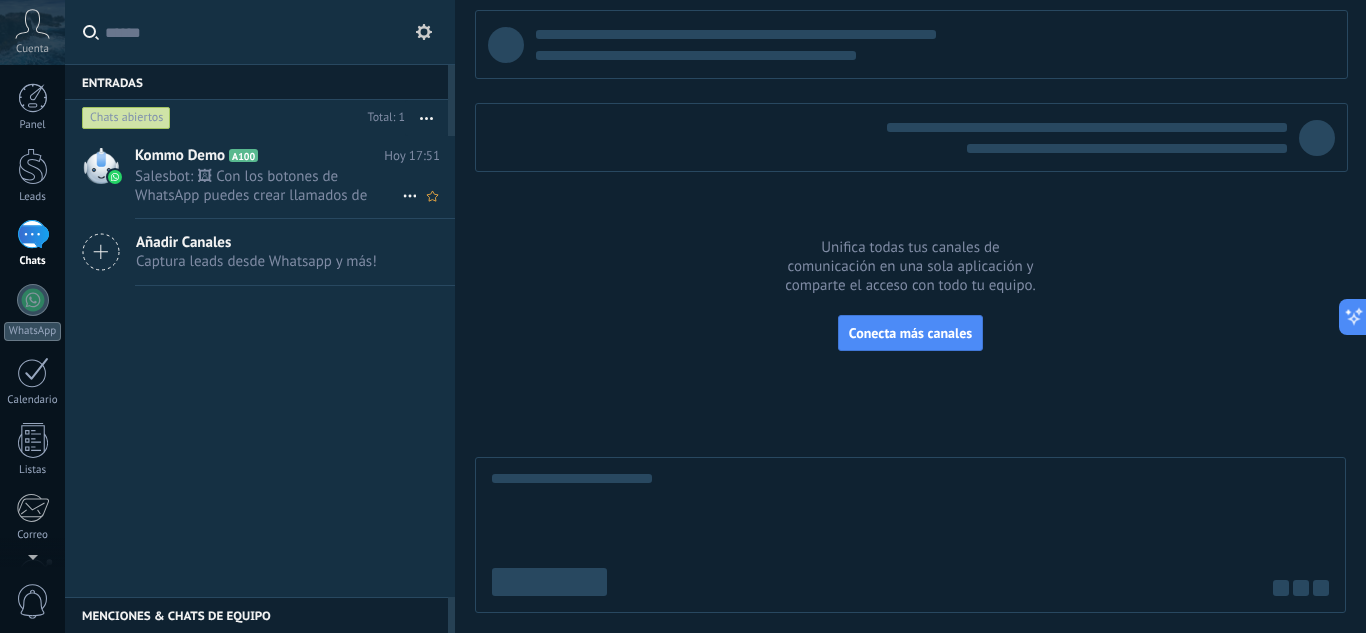 click on "Salesbot: 🖼 Con los botones de WhatsApp puedes crear llamados de acción dentro de los mensajes, como «Llamar ahora», «Vi..." at bounding box center [268, 186] 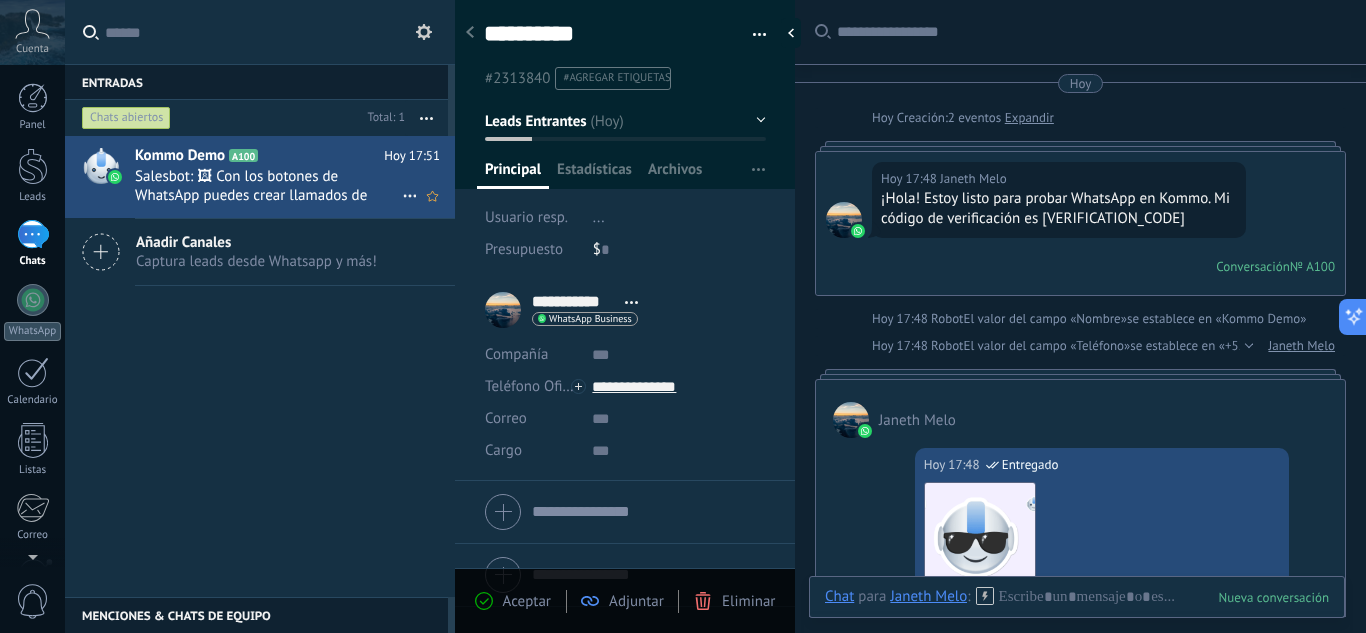 scroll, scrollTop: 30, scrollLeft: 0, axis: vertical 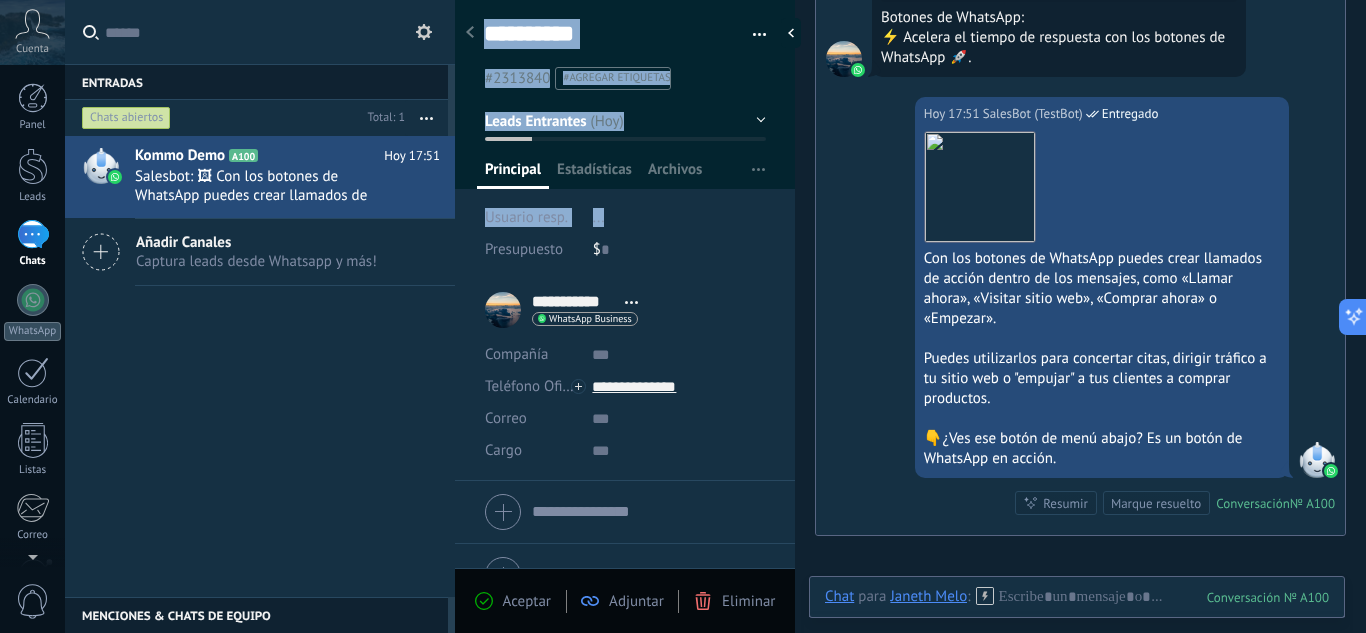 drag, startPoint x: 787, startPoint y: 105, endPoint x: 789, endPoint y: 233, distance: 128.01562 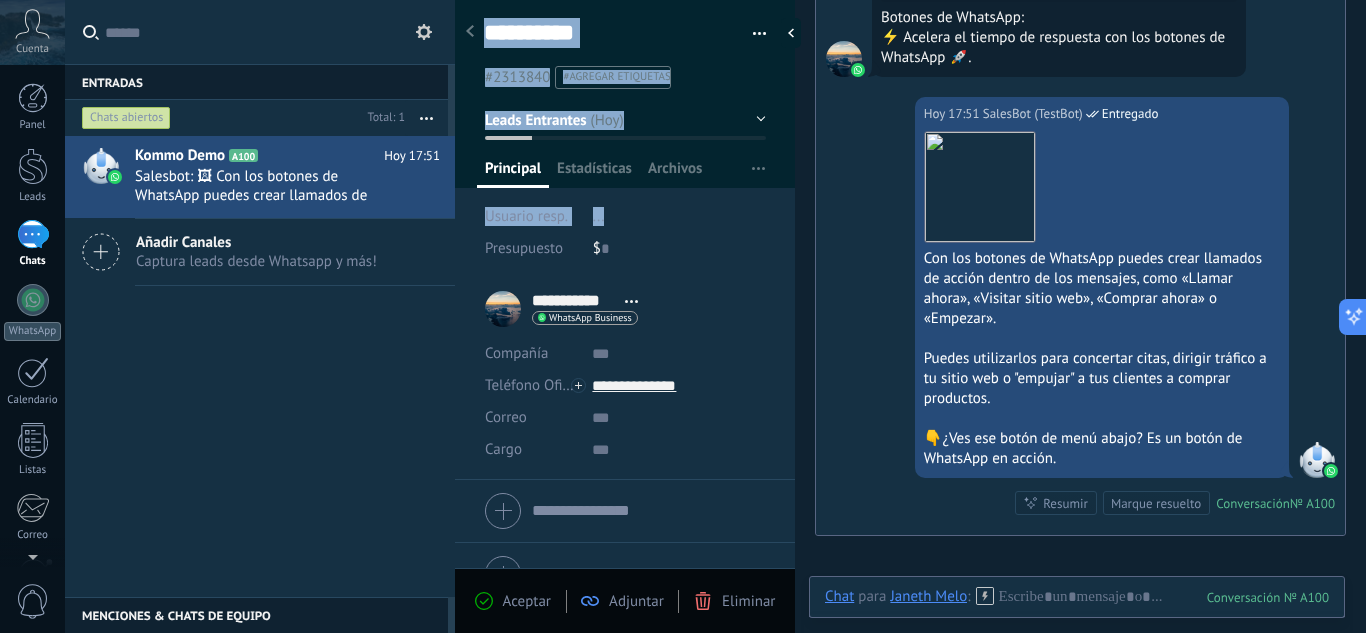scroll, scrollTop: 0, scrollLeft: 0, axis: both 